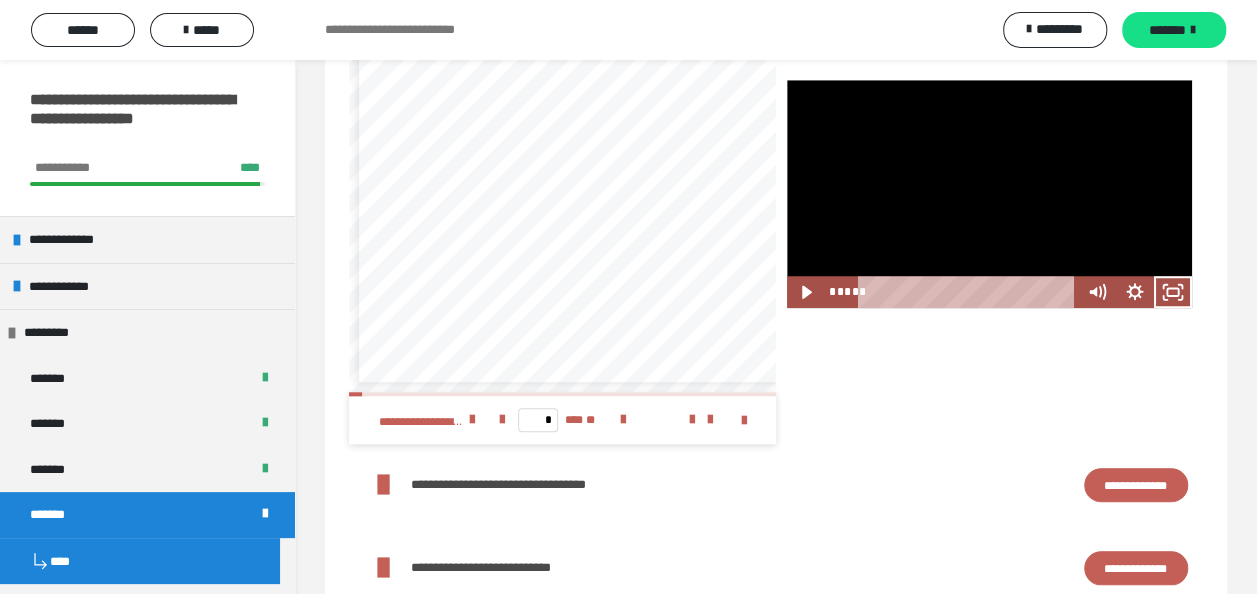 scroll, scrollTop: 0, scrollLeft: 0, axis: both 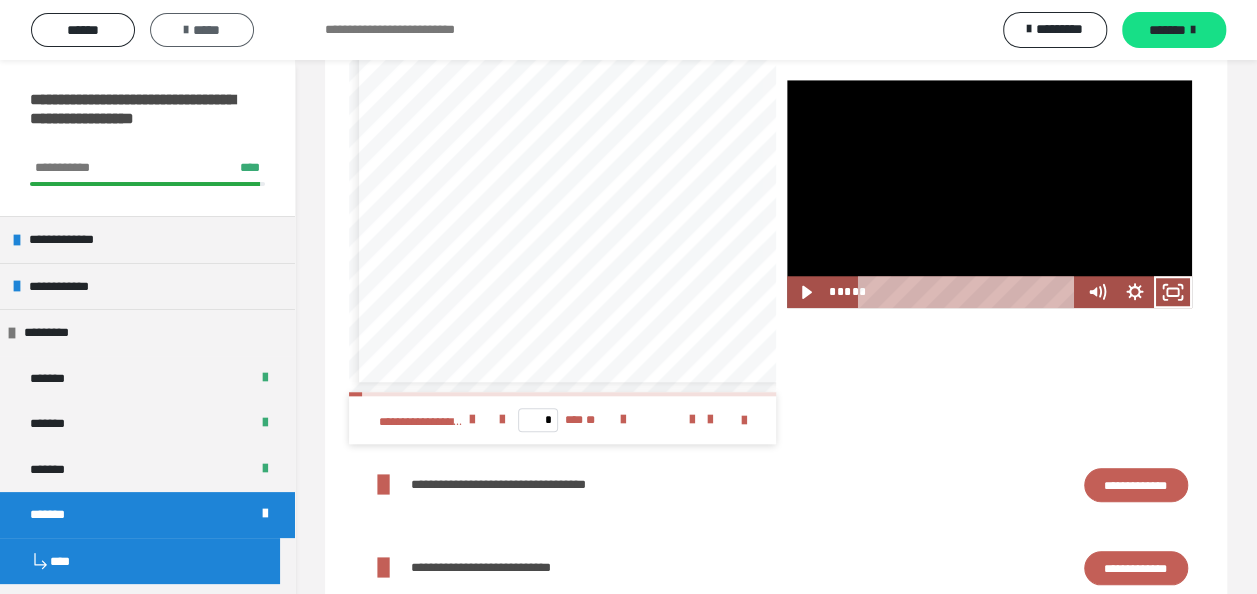 click on "*****" at bounding box center [202, 30] 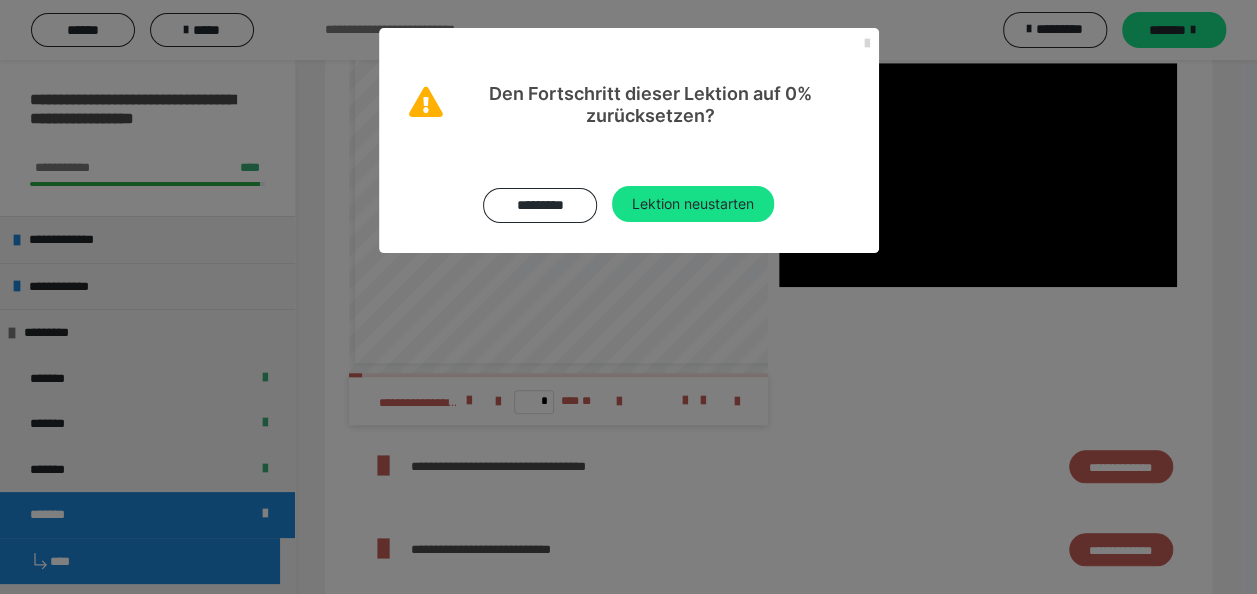 click at bounding box center [867, 44] 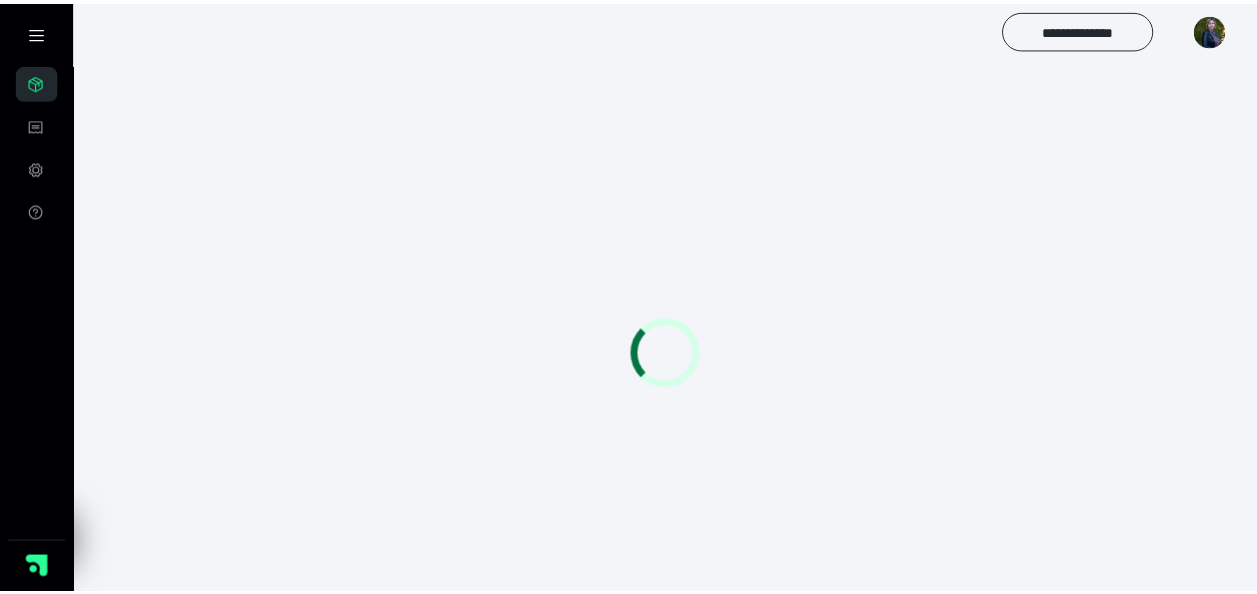 scroll, scrollTop: 0, scrollLeft: 0, axis: both 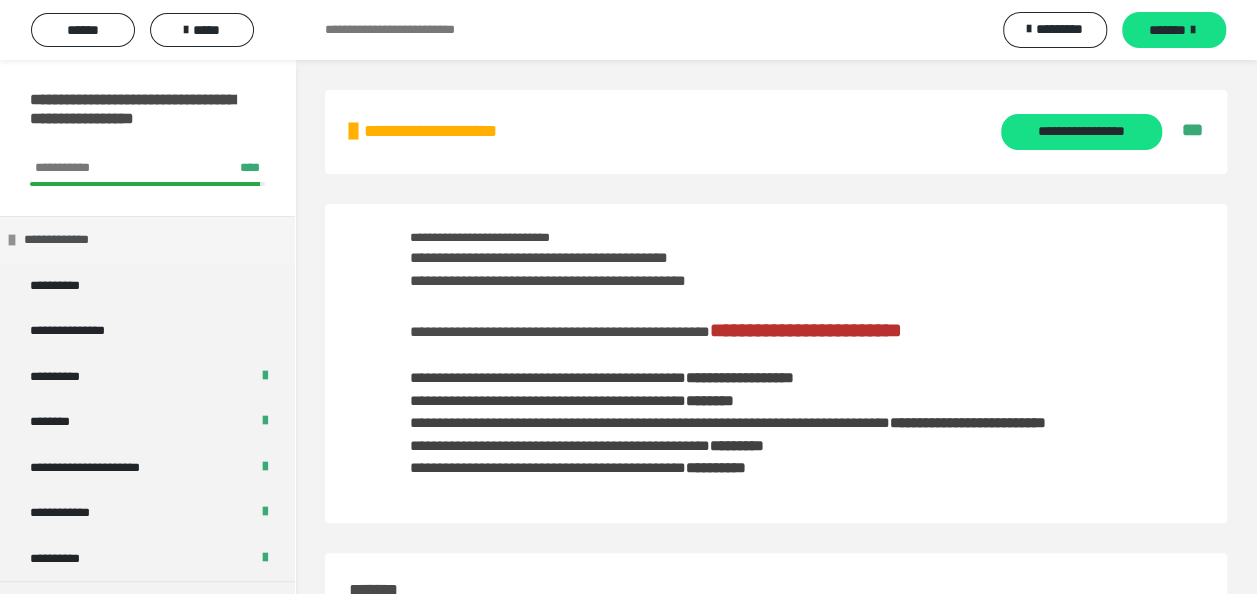 click at bounding box center [12, 240] 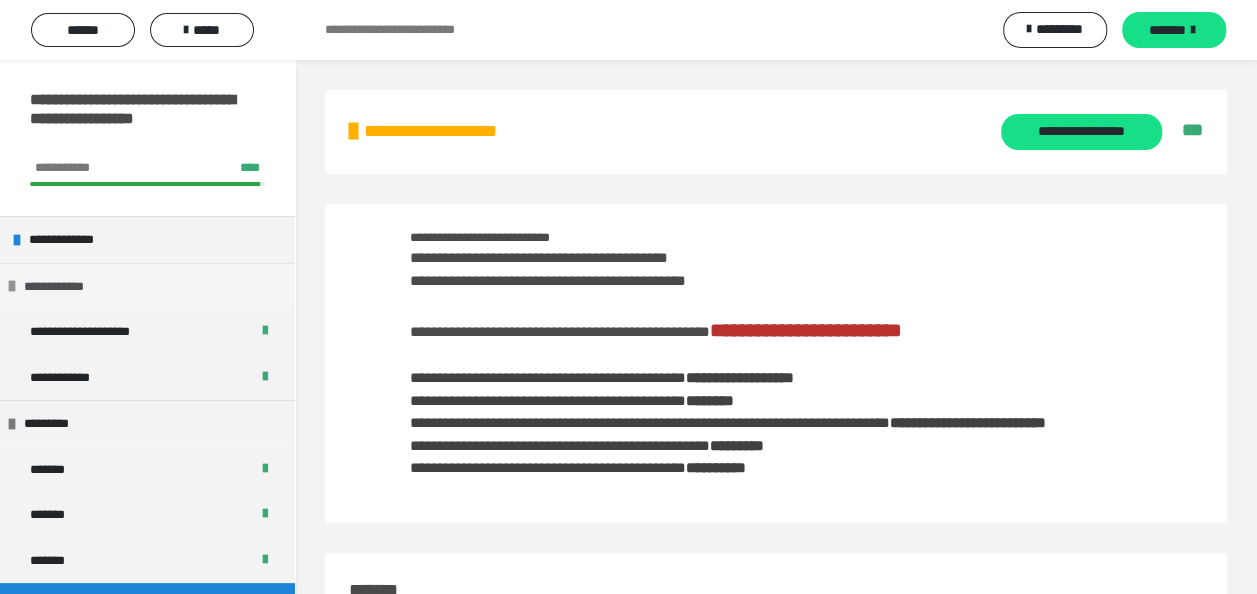 click on "**********" at bounding box center (147, 286) 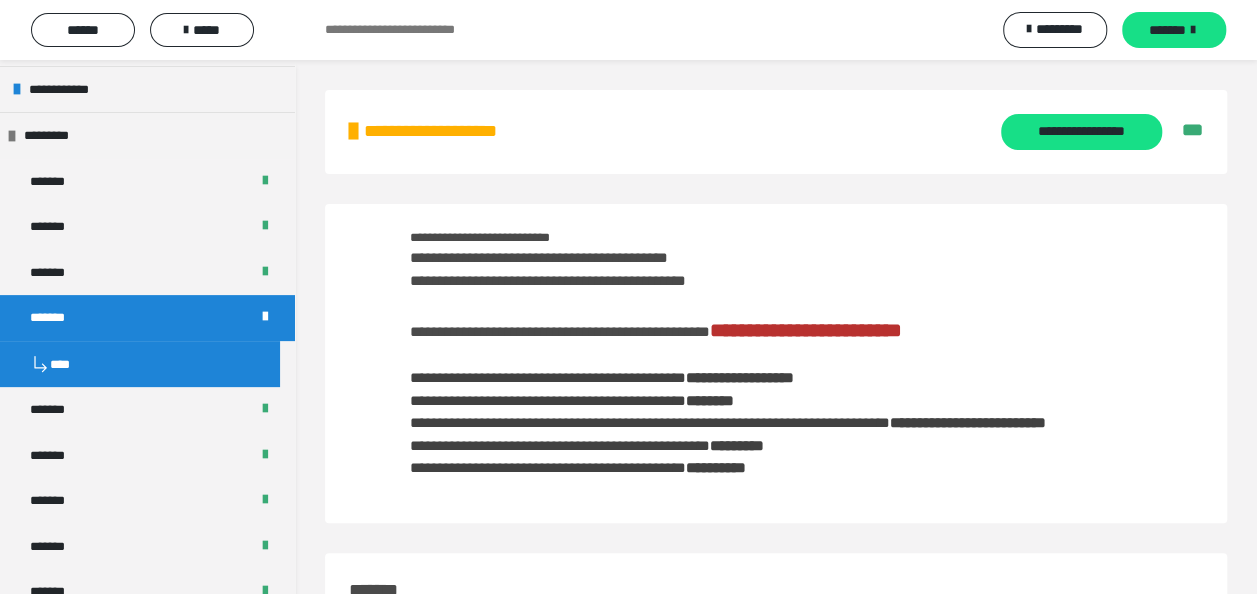 scroll, scrollTop: 202, scrollLeft: 0, axis: vertical 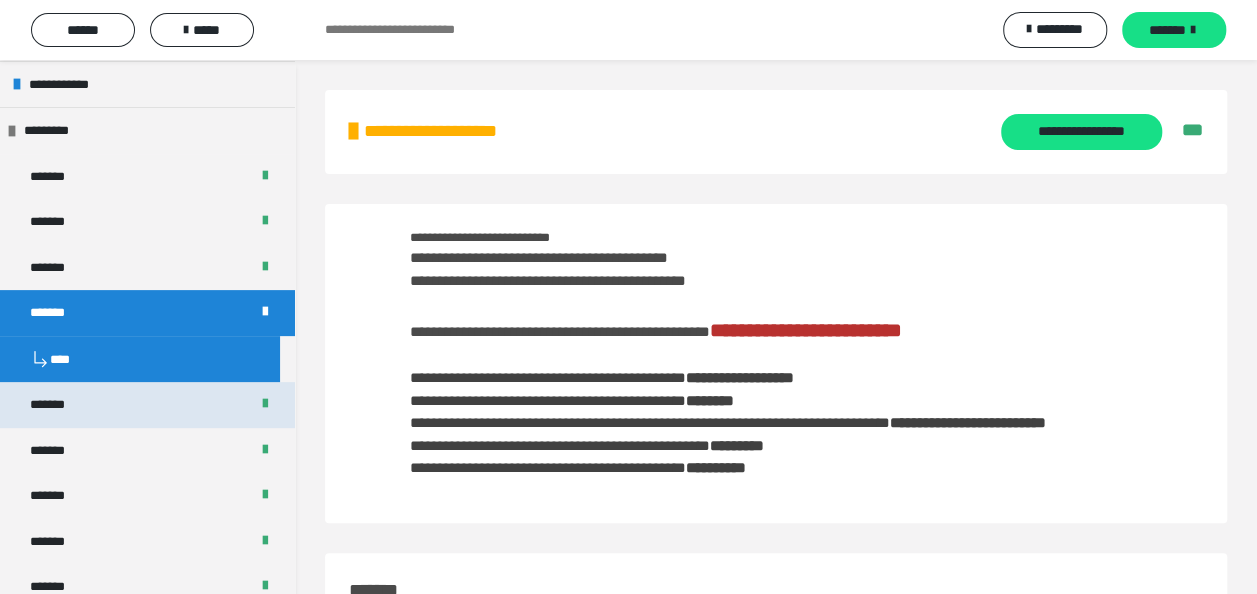 click on "*******" at bounding box center [147, 405] 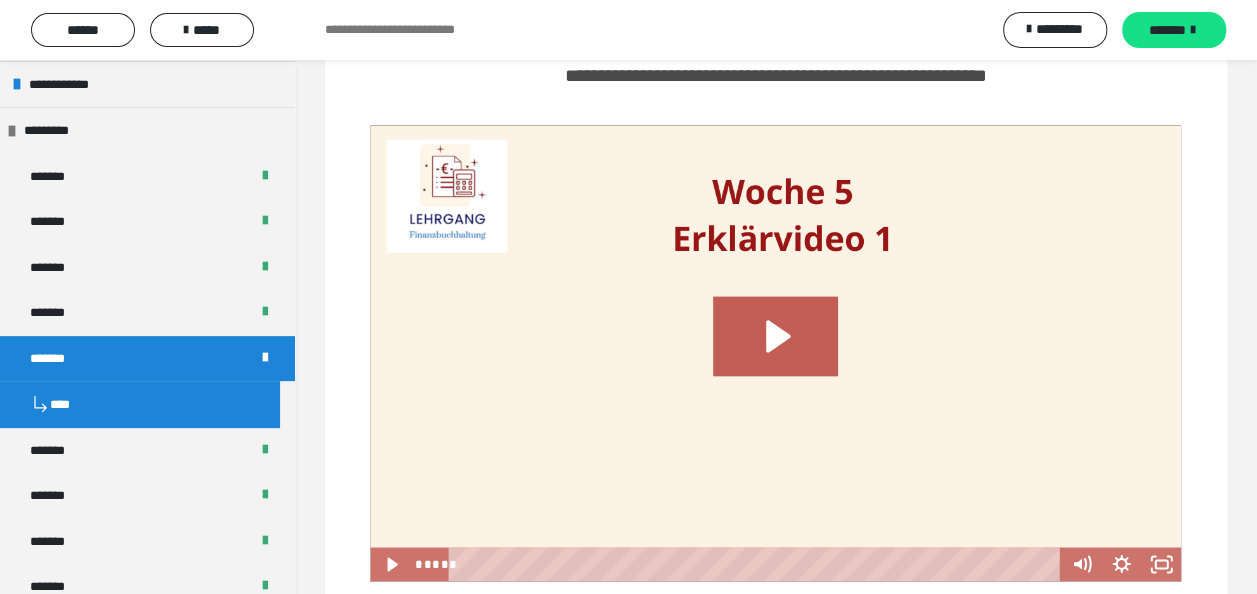 scroll, scrollTop: 1394, scrollLeft: 0, axis: vertical 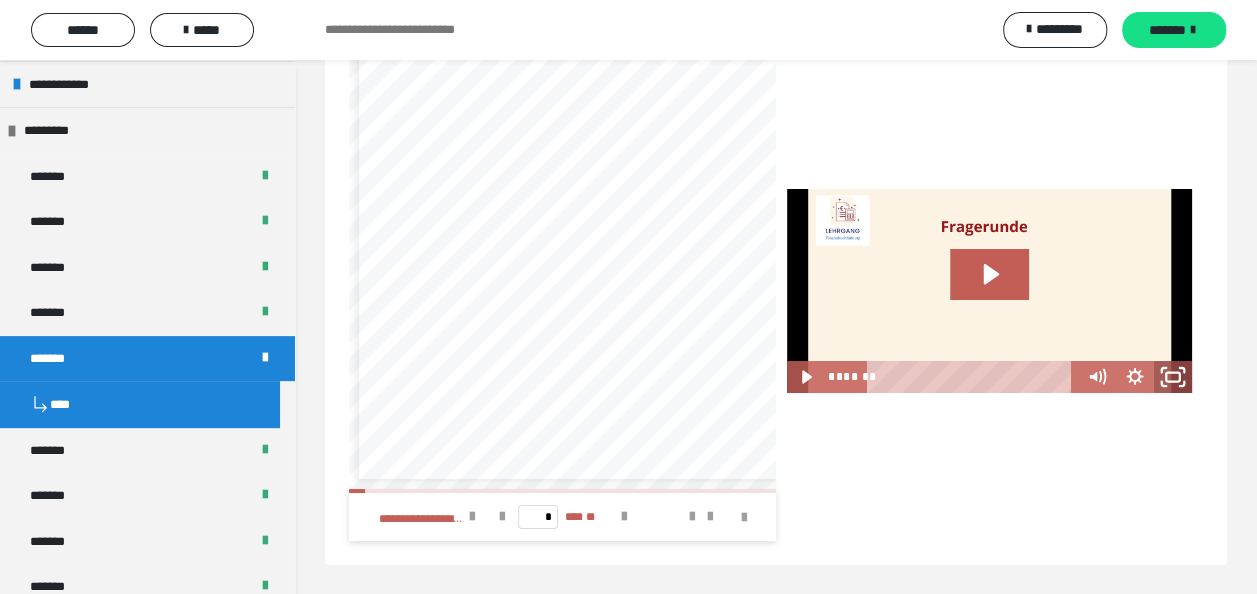 click 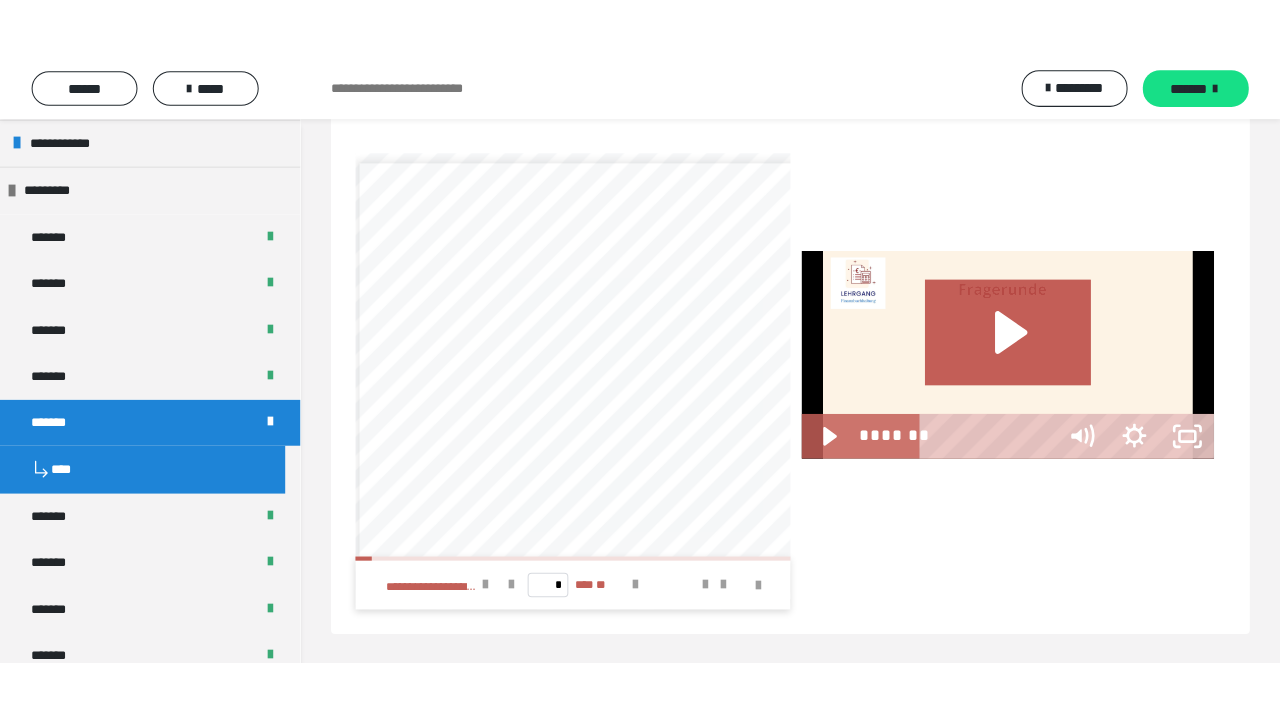 scroll, scrollTop: 3437, scrollLeft: 0, axis: vertical 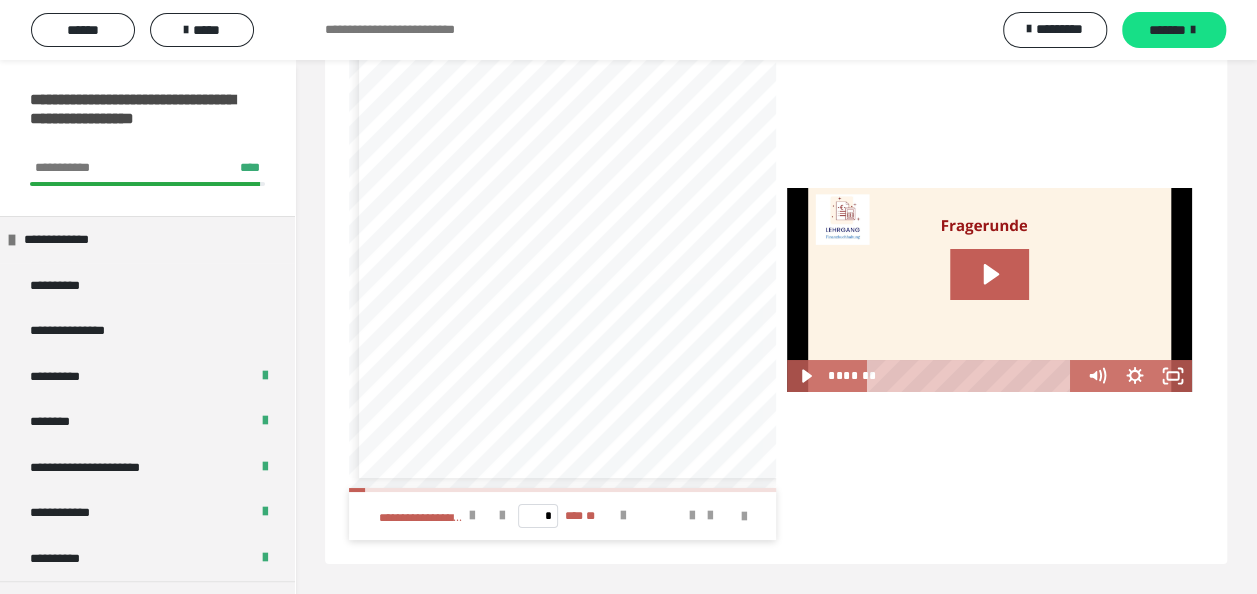click at bounding box center [989, 290] 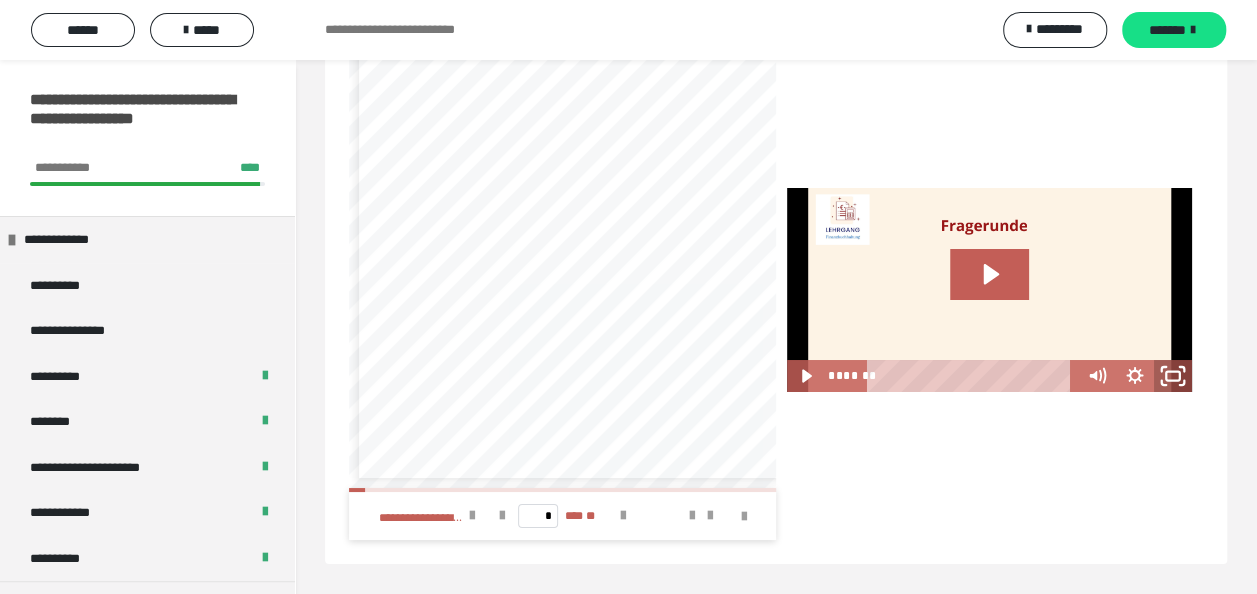 click 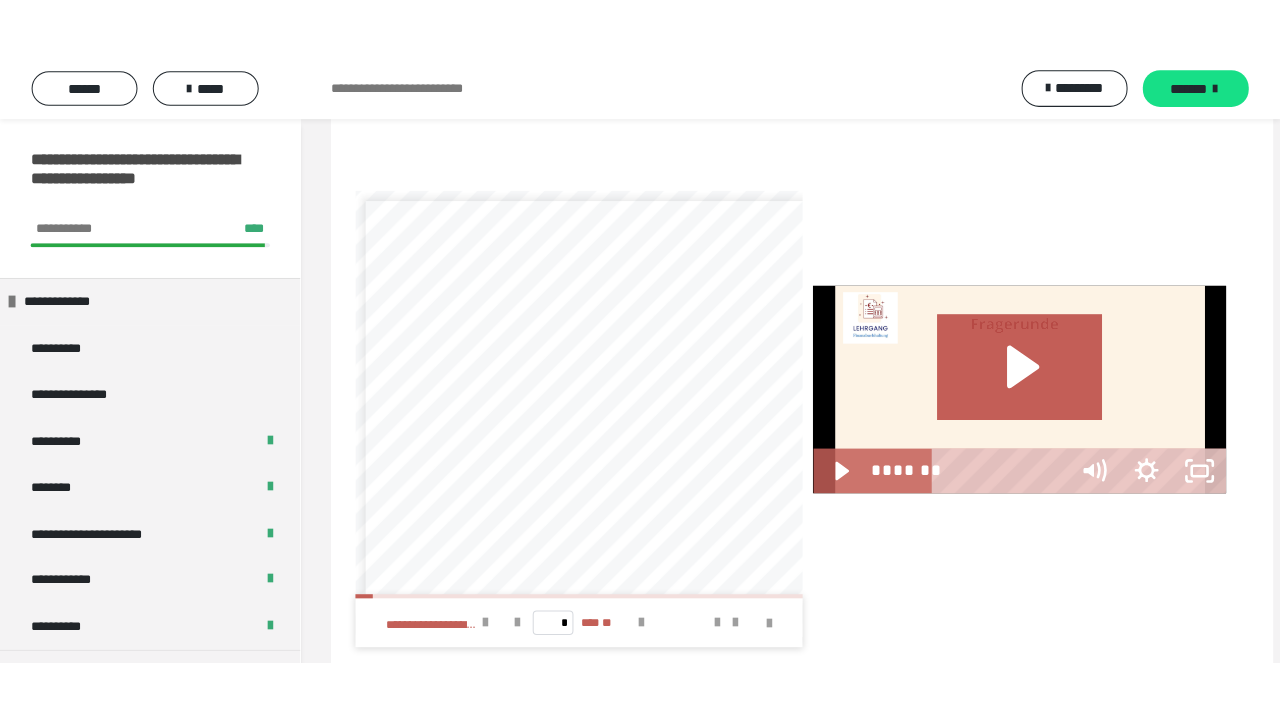 scroll, scrollTop: 3437, scrollLeft: 0, axis: vertical 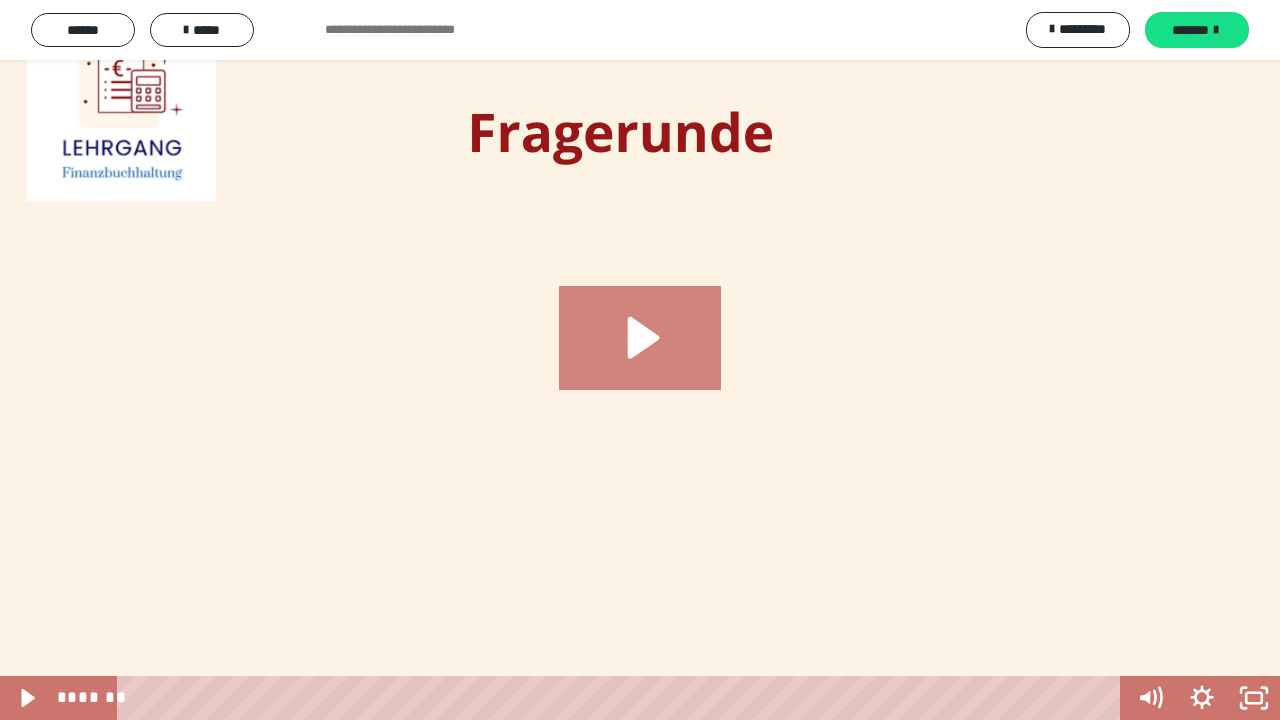 click 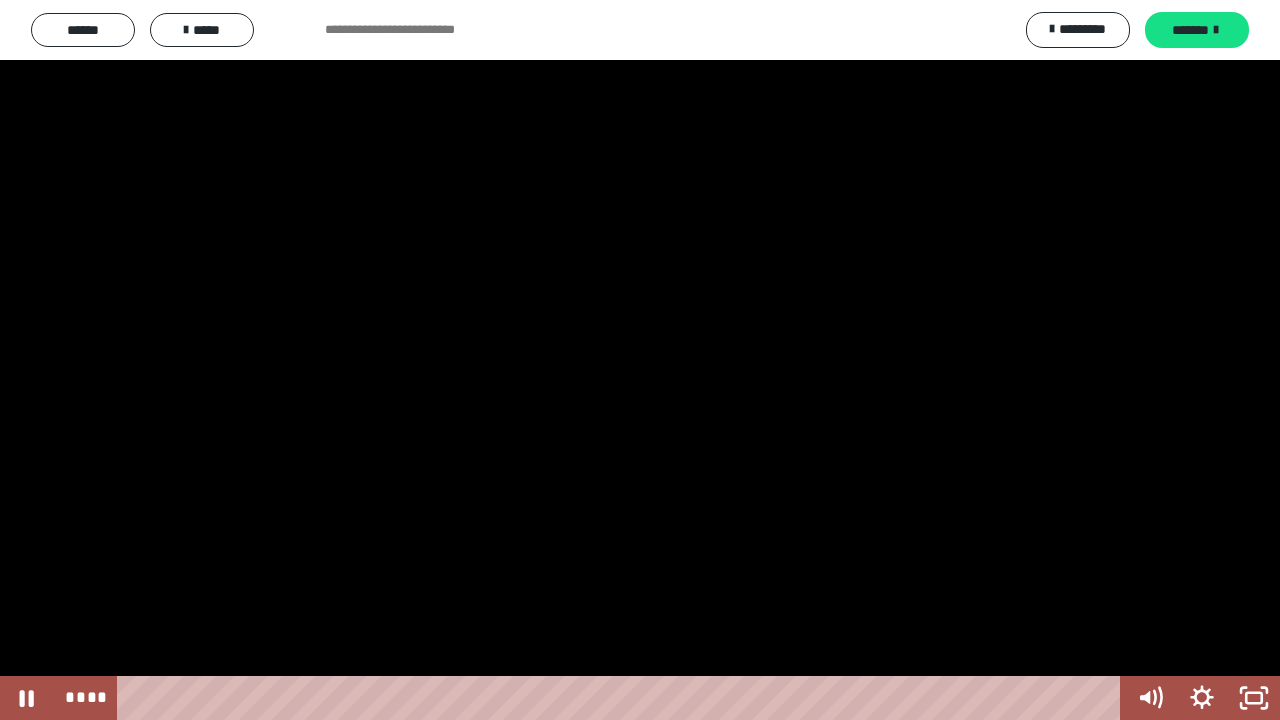 click at bounding box center [640, 360] 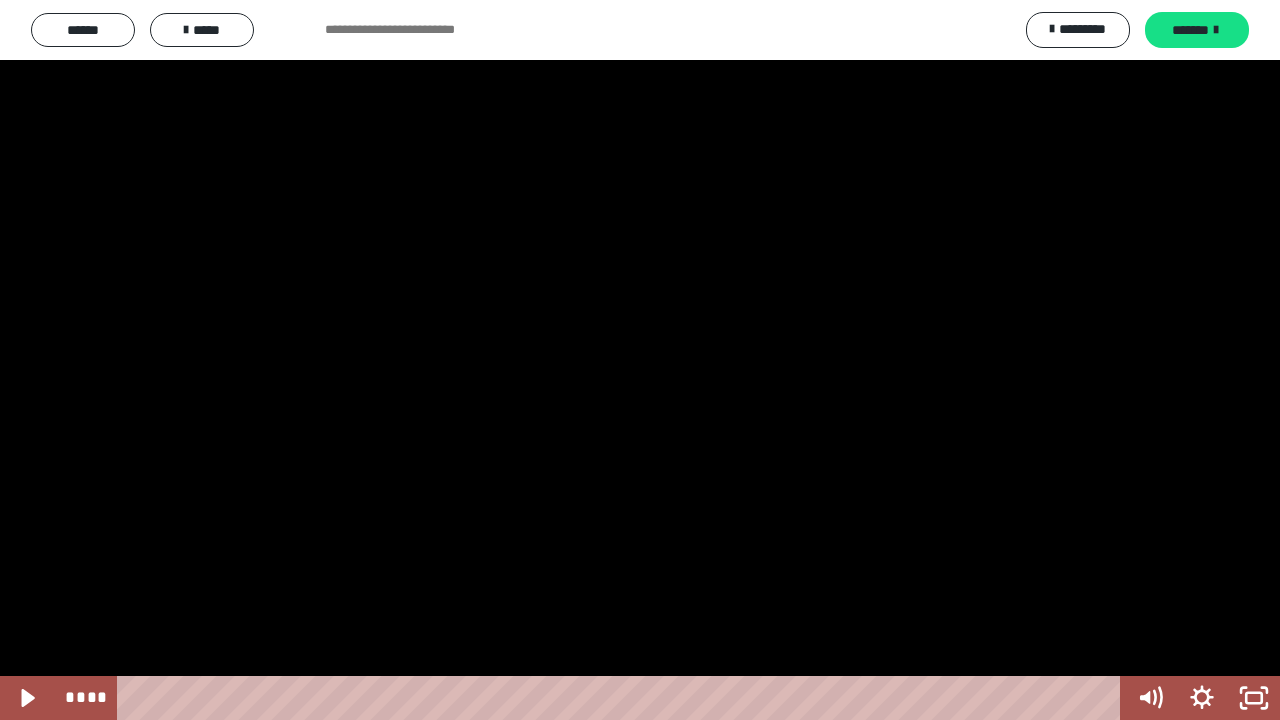 click at bounding box center (640, 360) 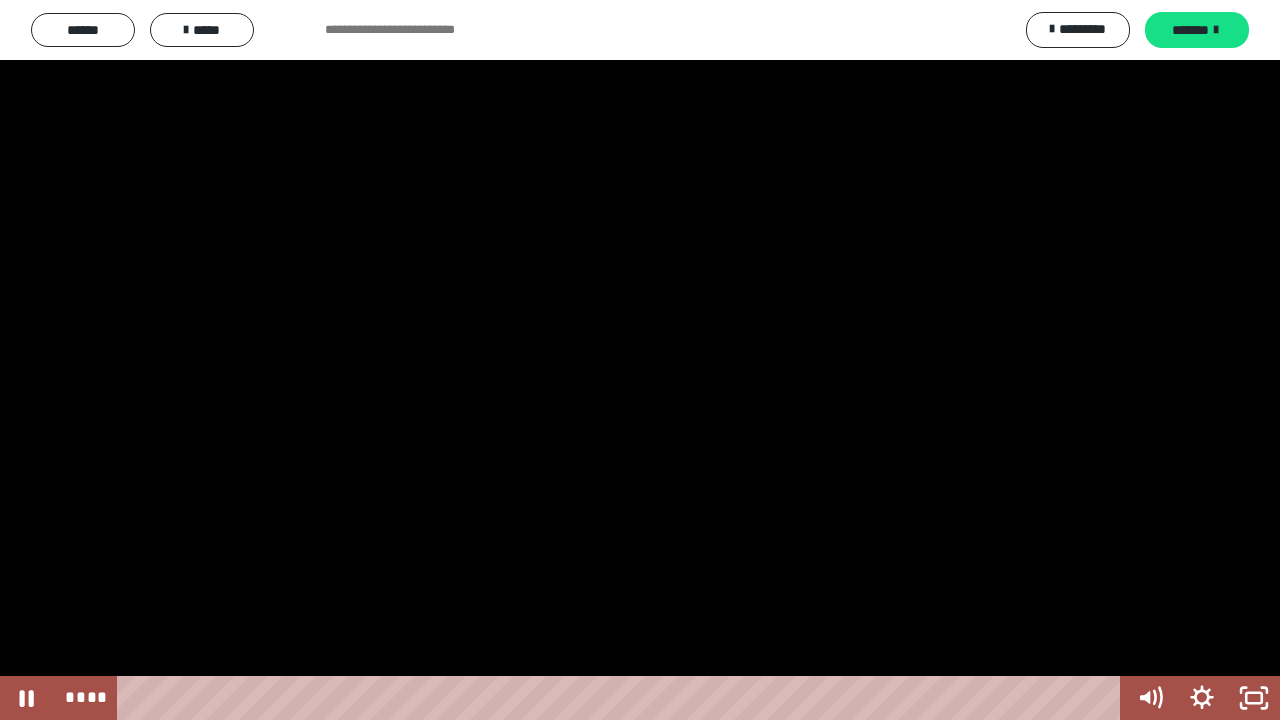 click at bounding box center [640, 360] 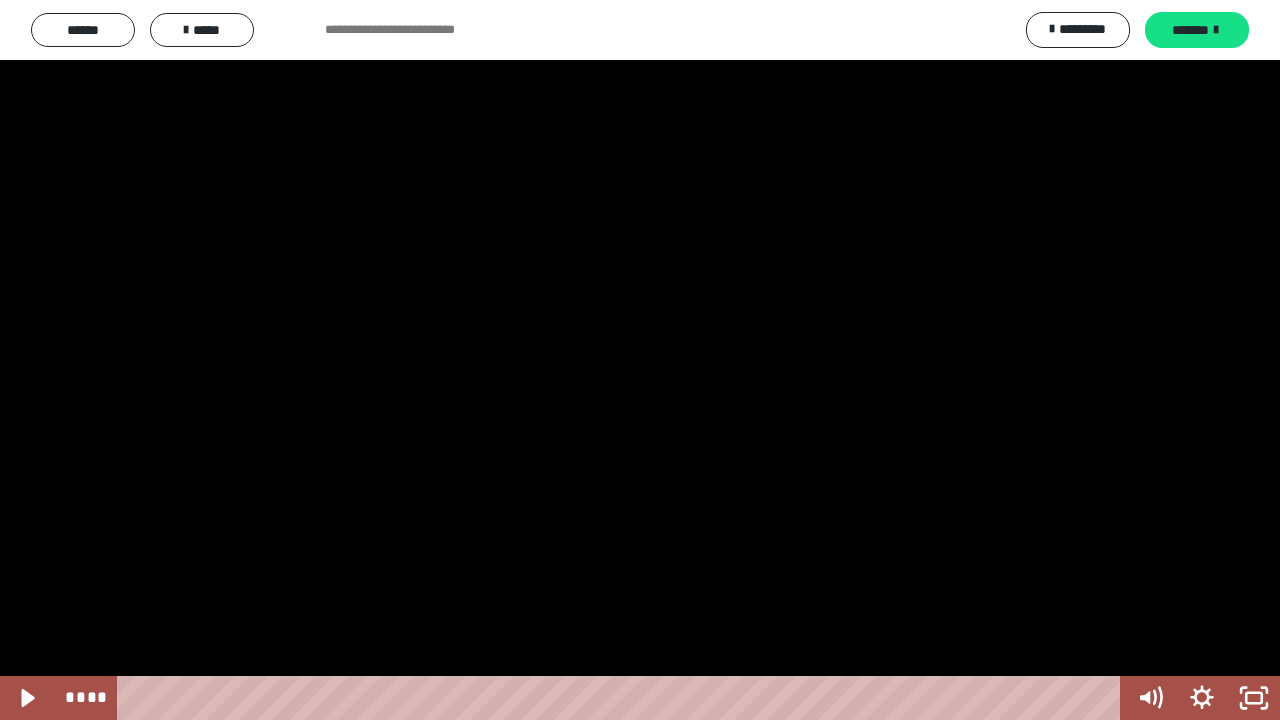 click at bounding box center (640, 360) 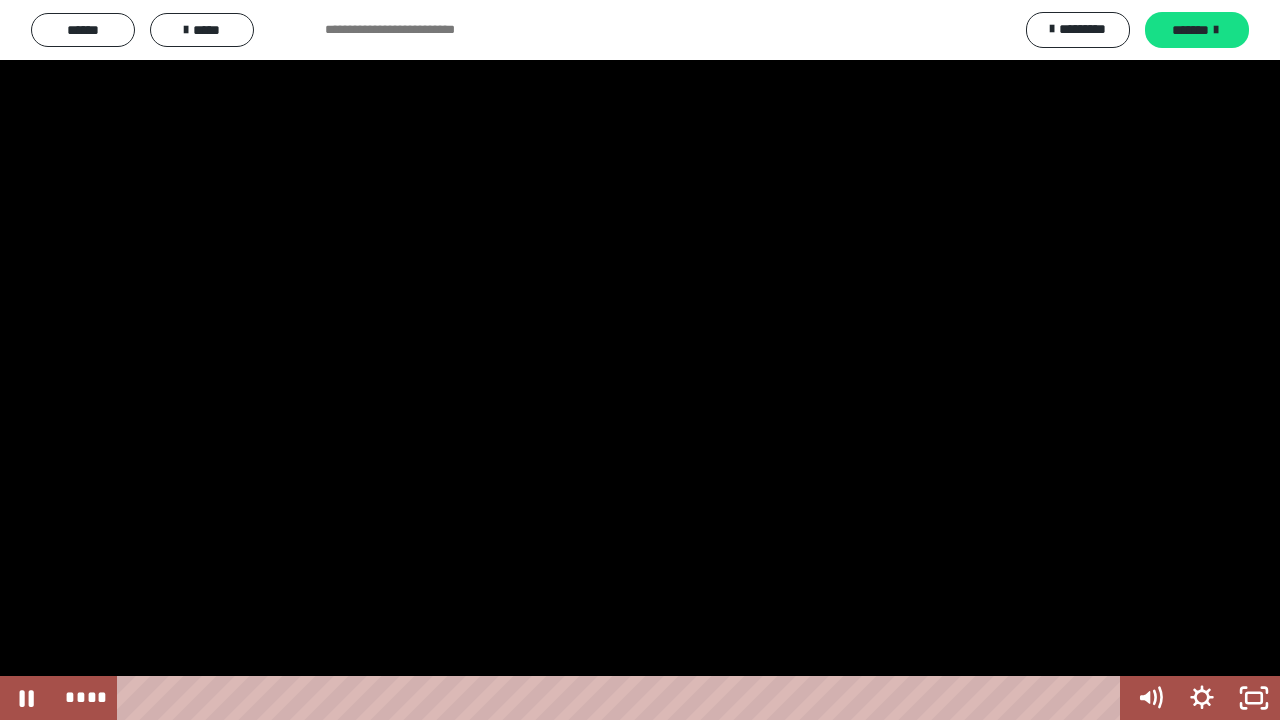 click at bounding box center [640, 360] 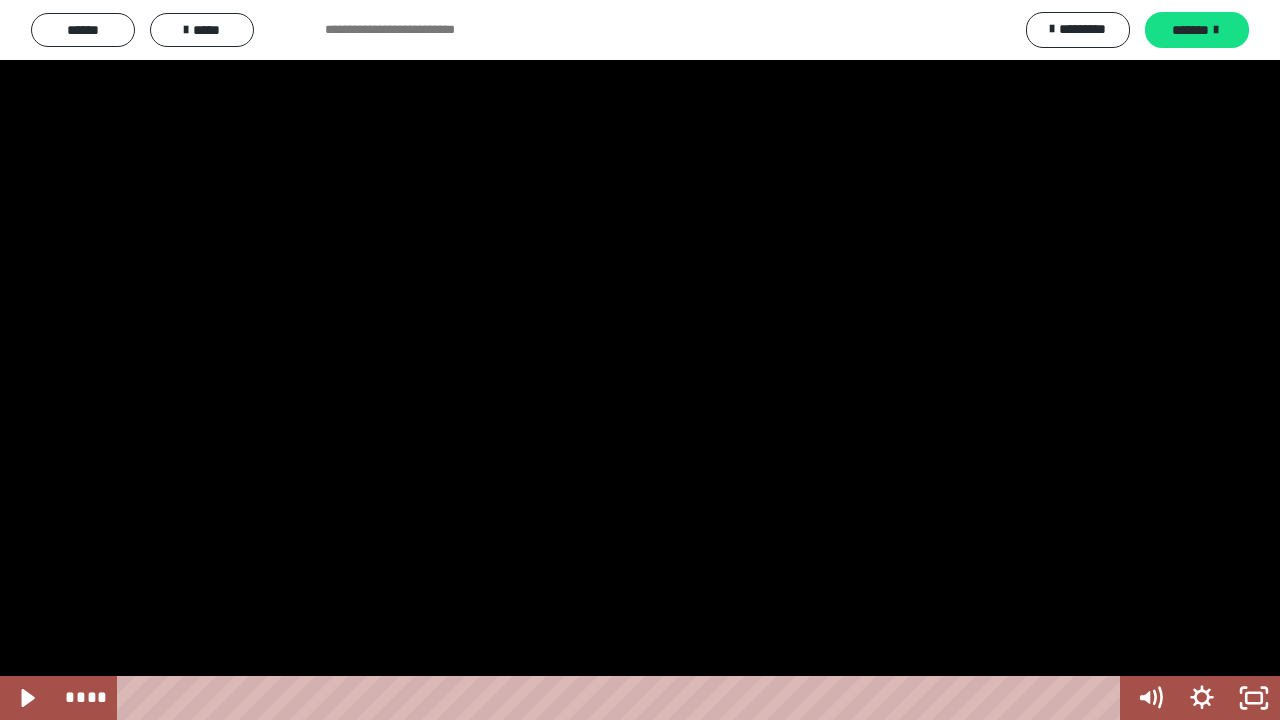 click at bounding box center (640, 360) 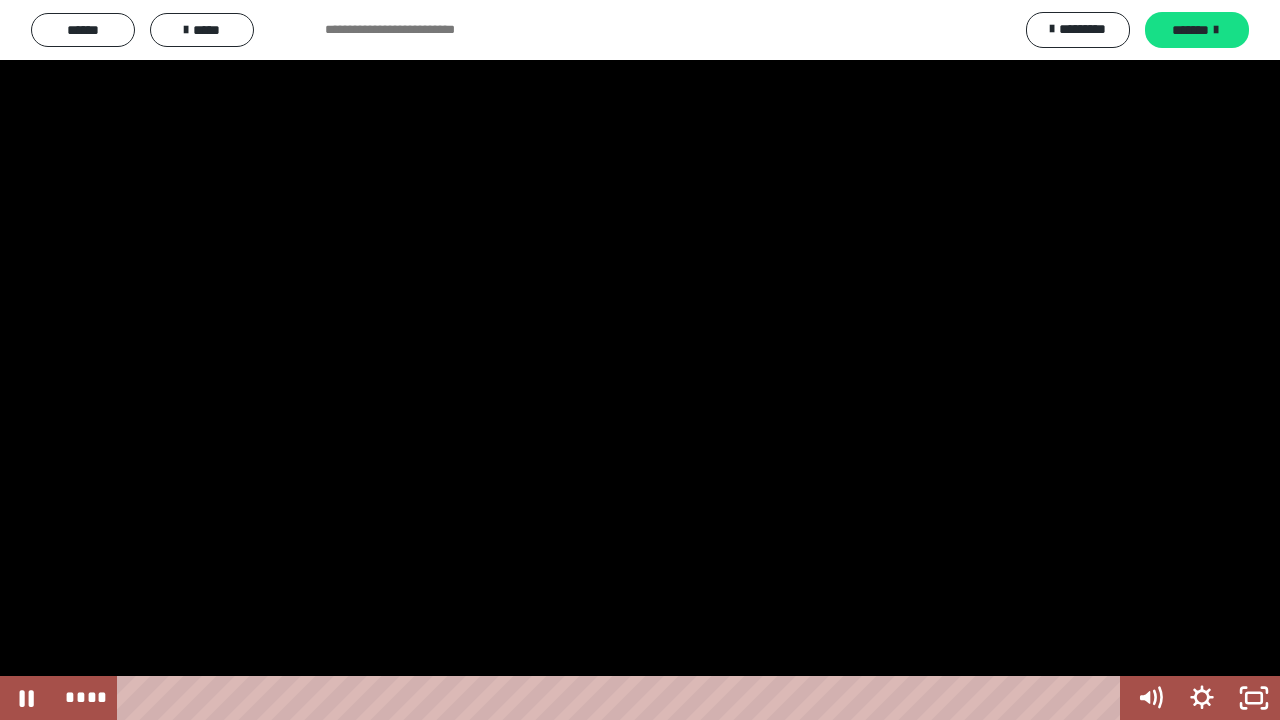 click at bounding box center [640, 360] 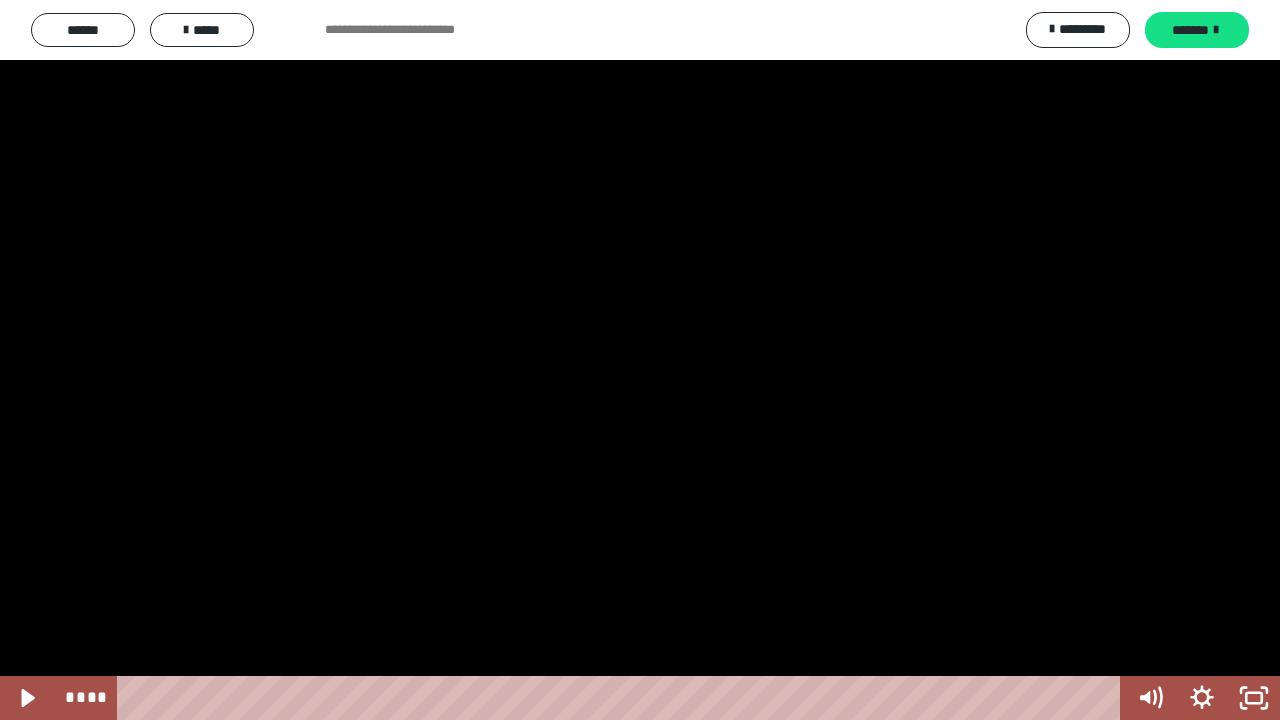click at bounding box center (640, 360) 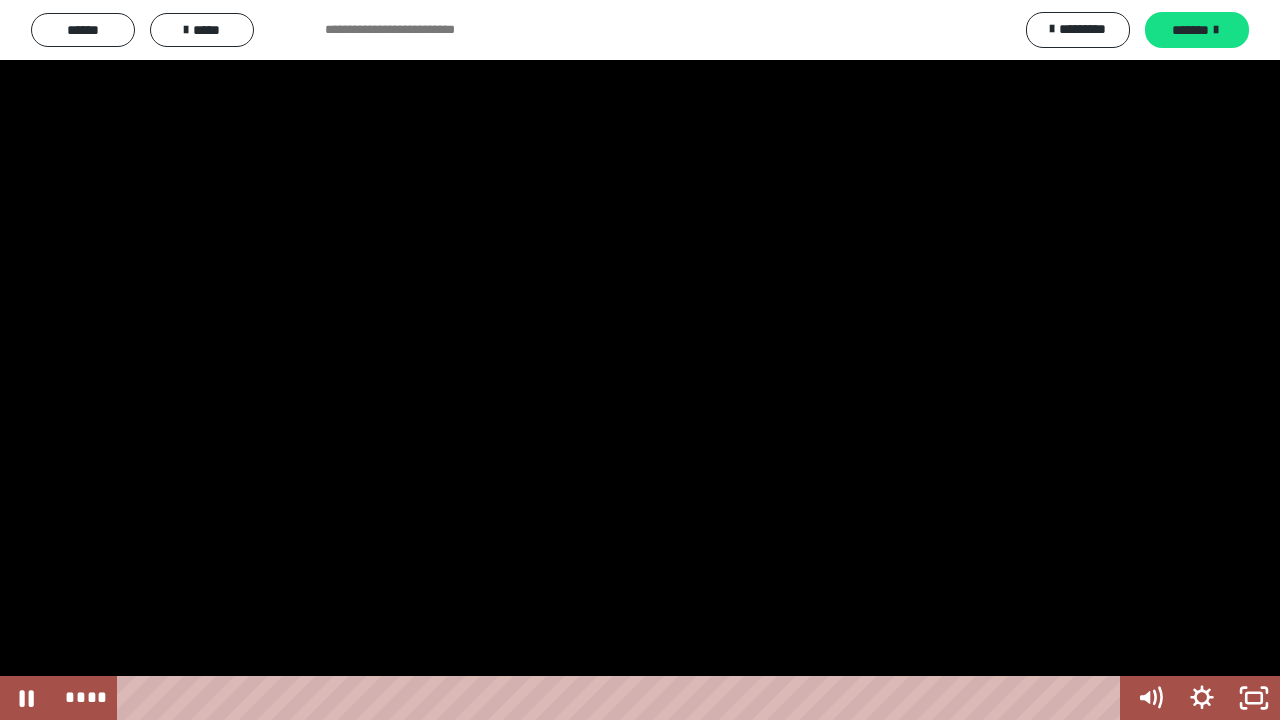 type 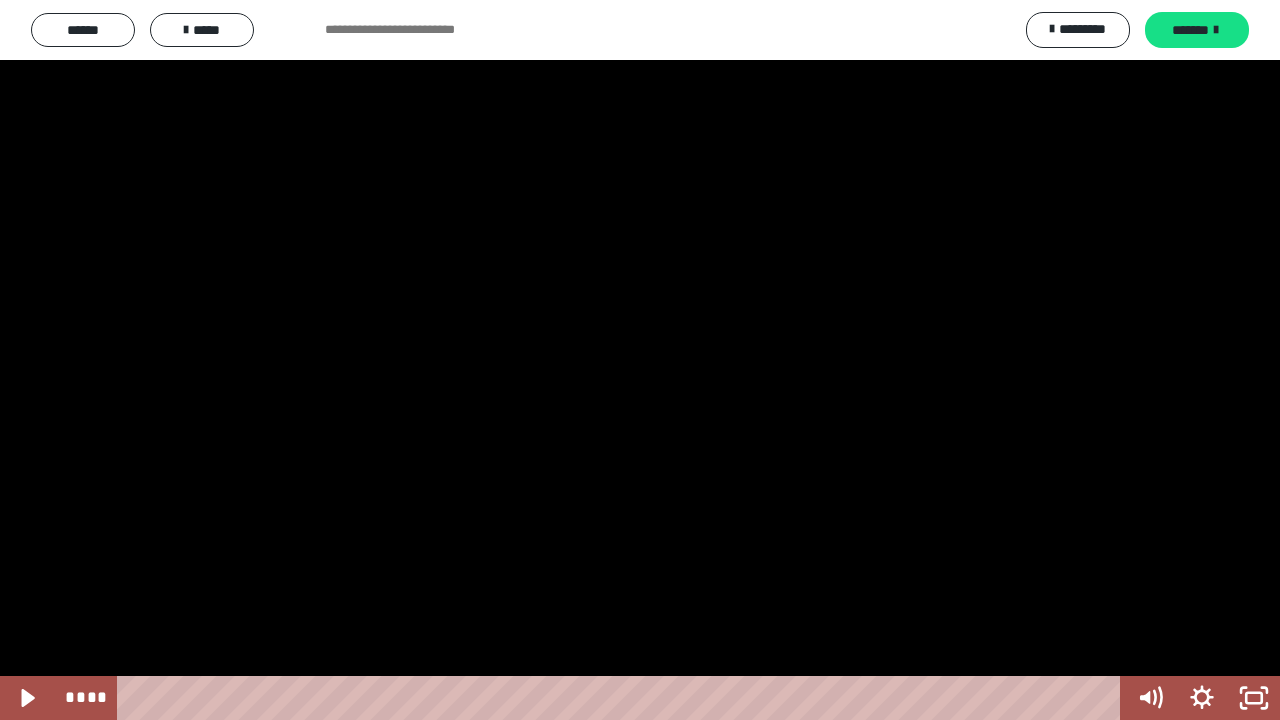 click at bounding box center [640, 360] 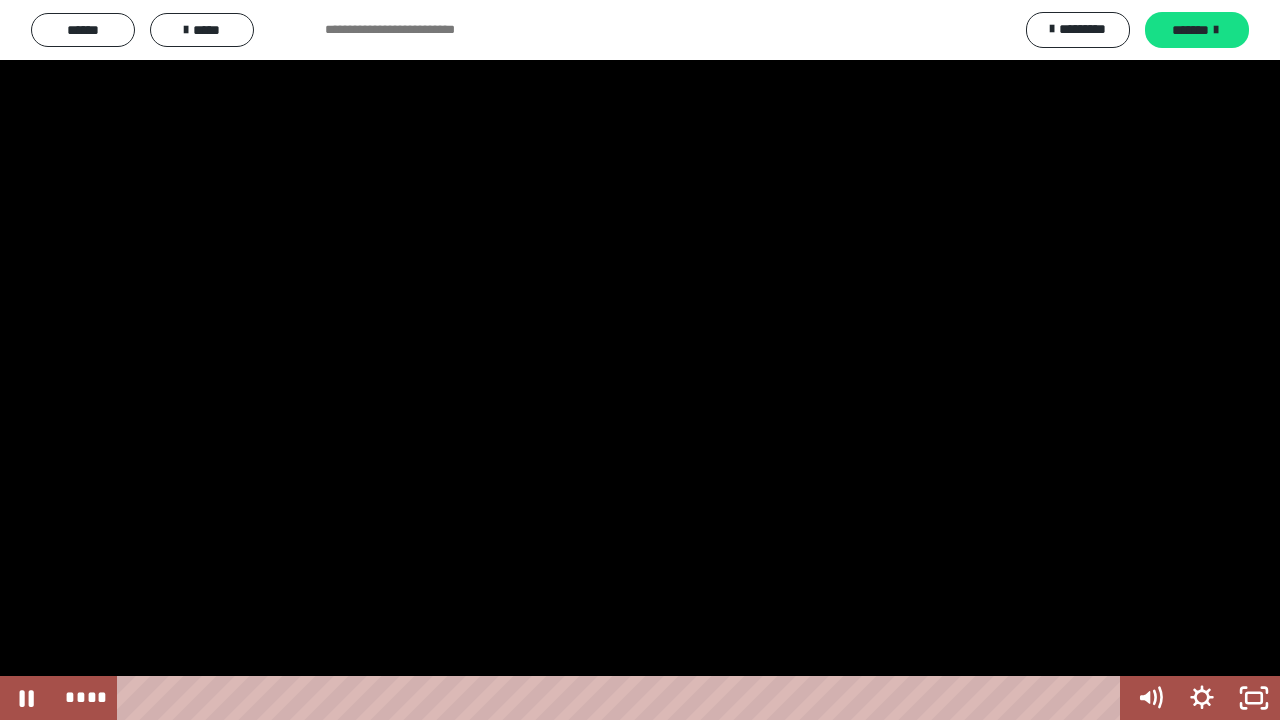 click at bounding box center [640, 360] 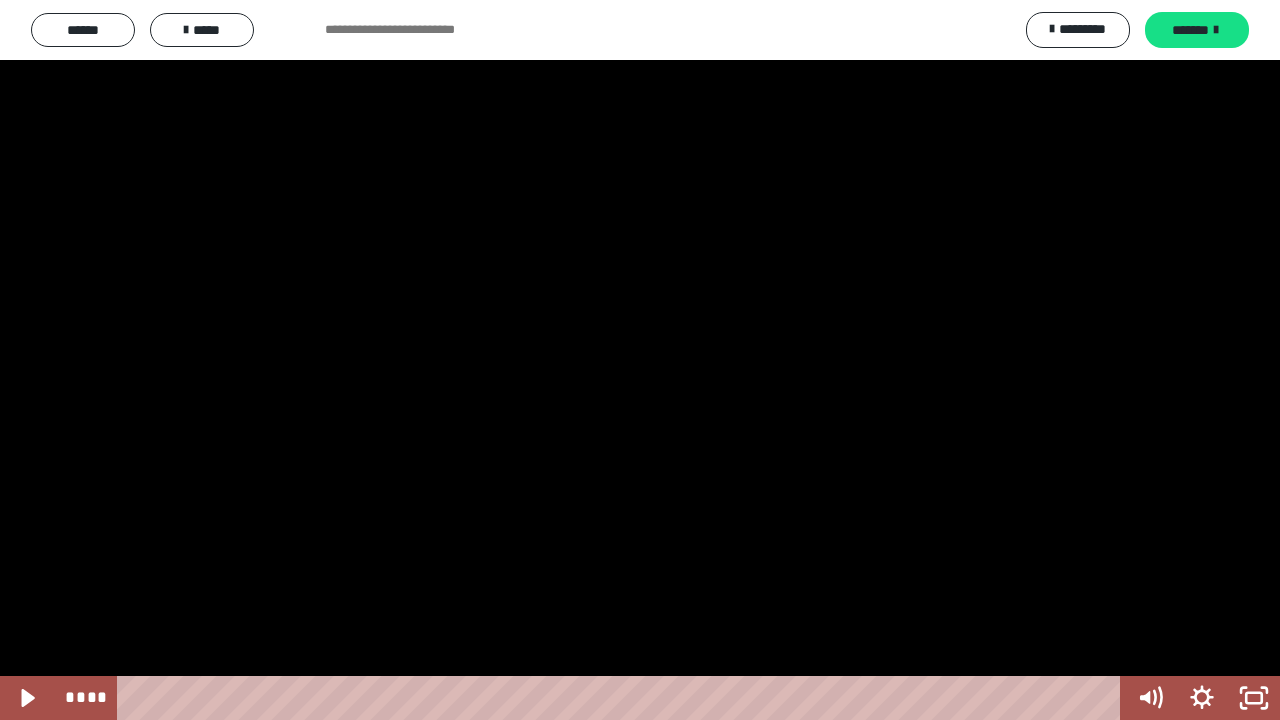 click at bounding box center [640, 360] 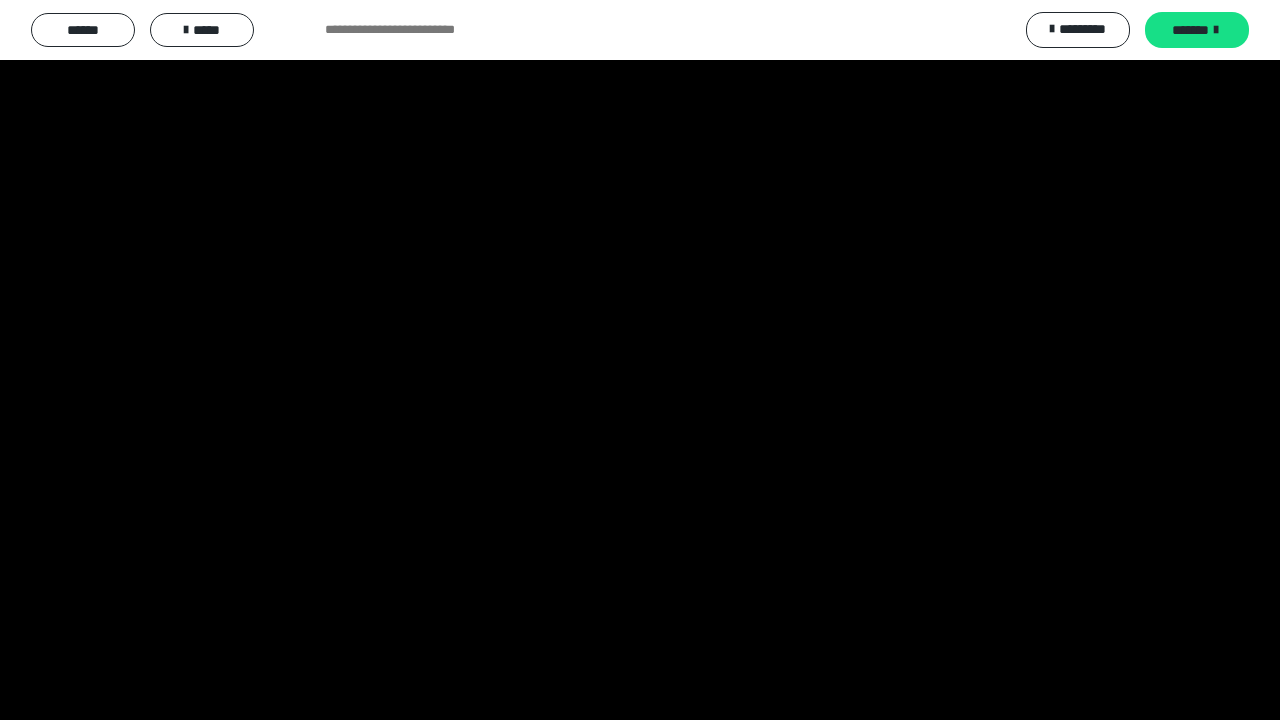 click at bounding box center (640, 360) 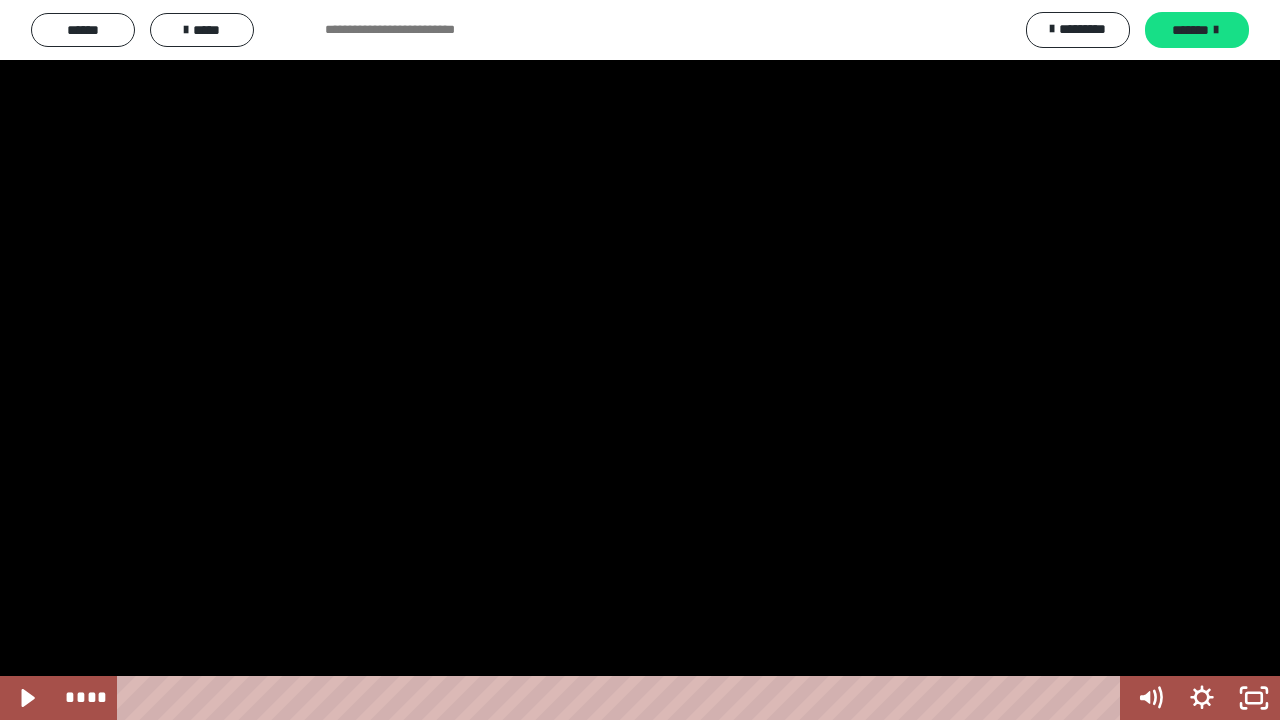 click at bounding box center (640, 360) 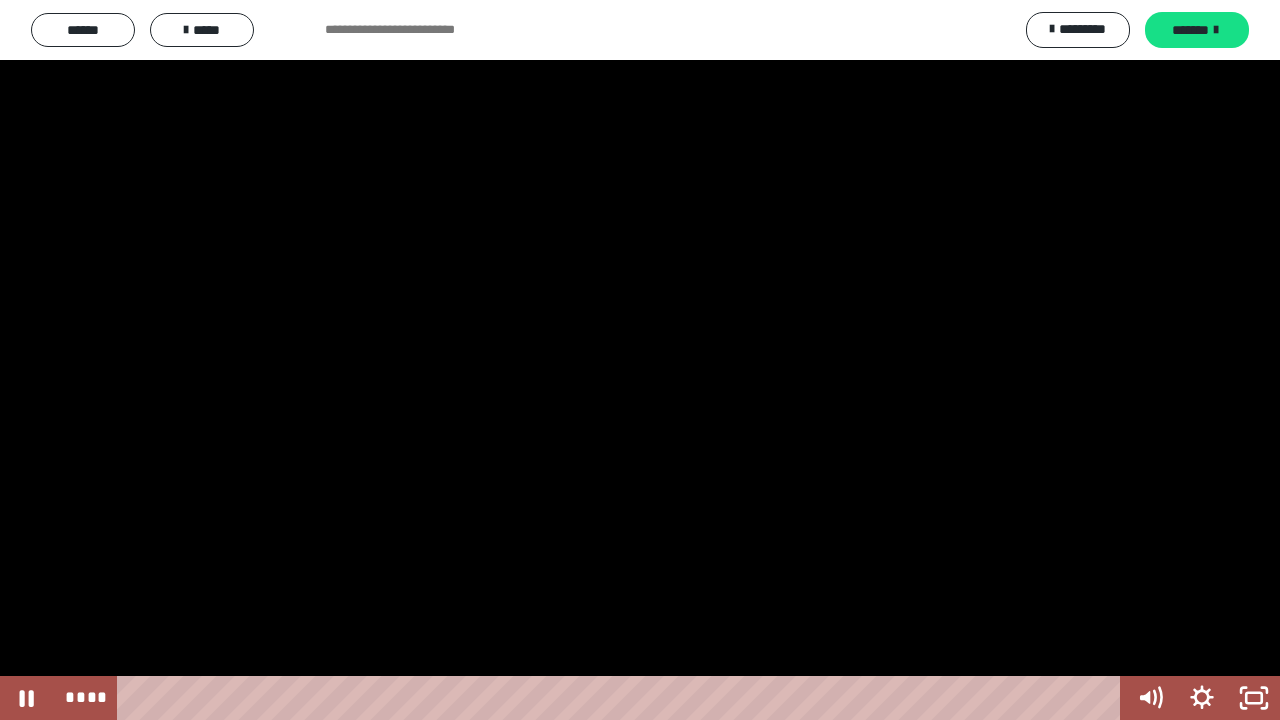 click at bounding box center (640, 360) 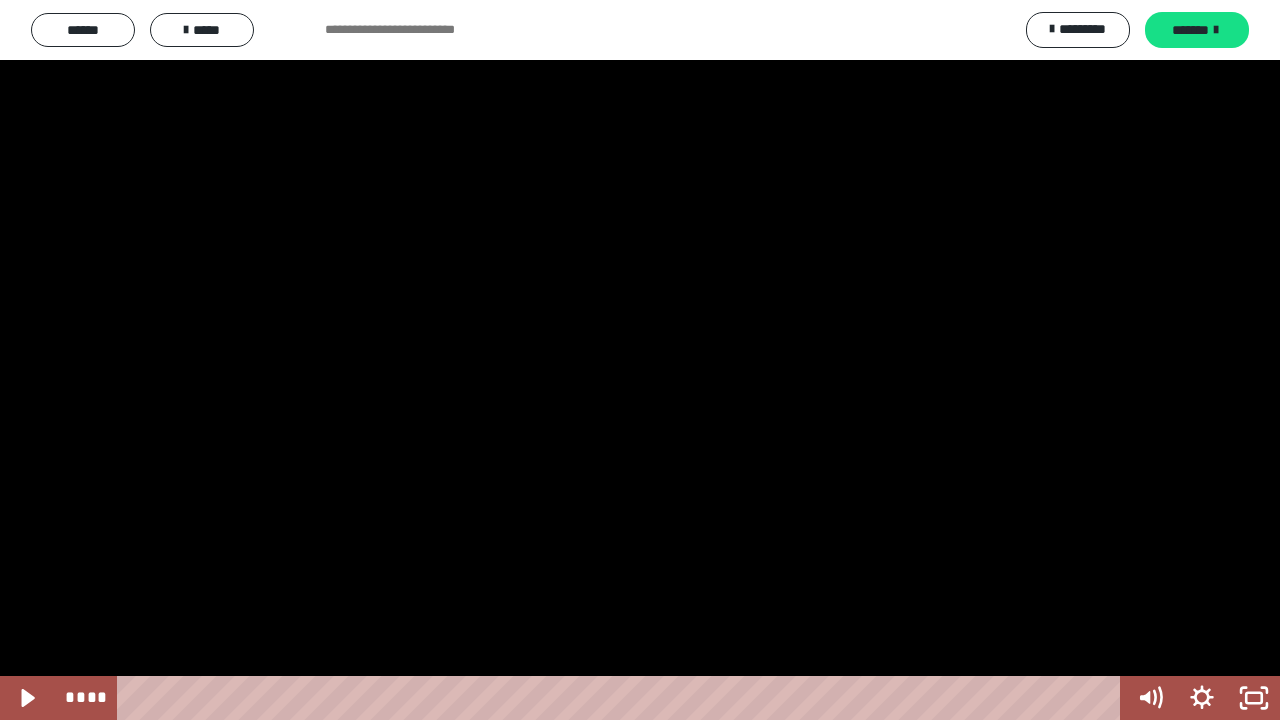 click at bounding box center [640, 360] 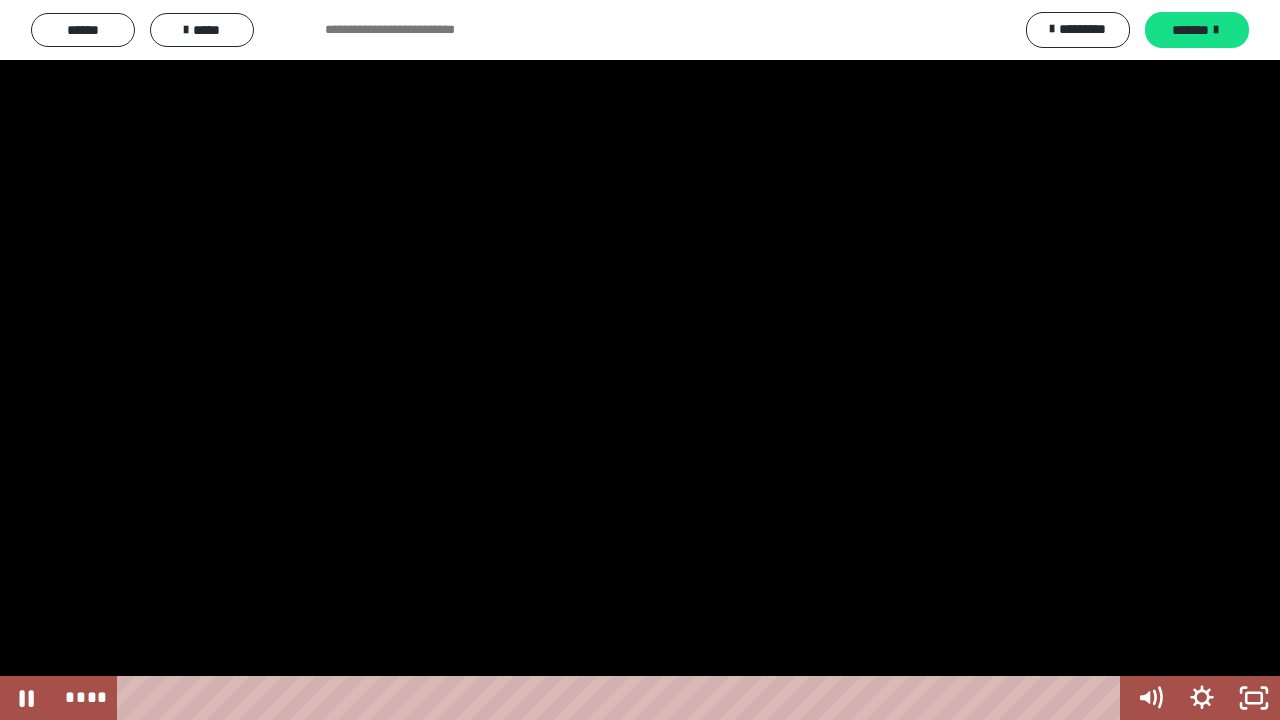 click at bounding box center [640, 360] 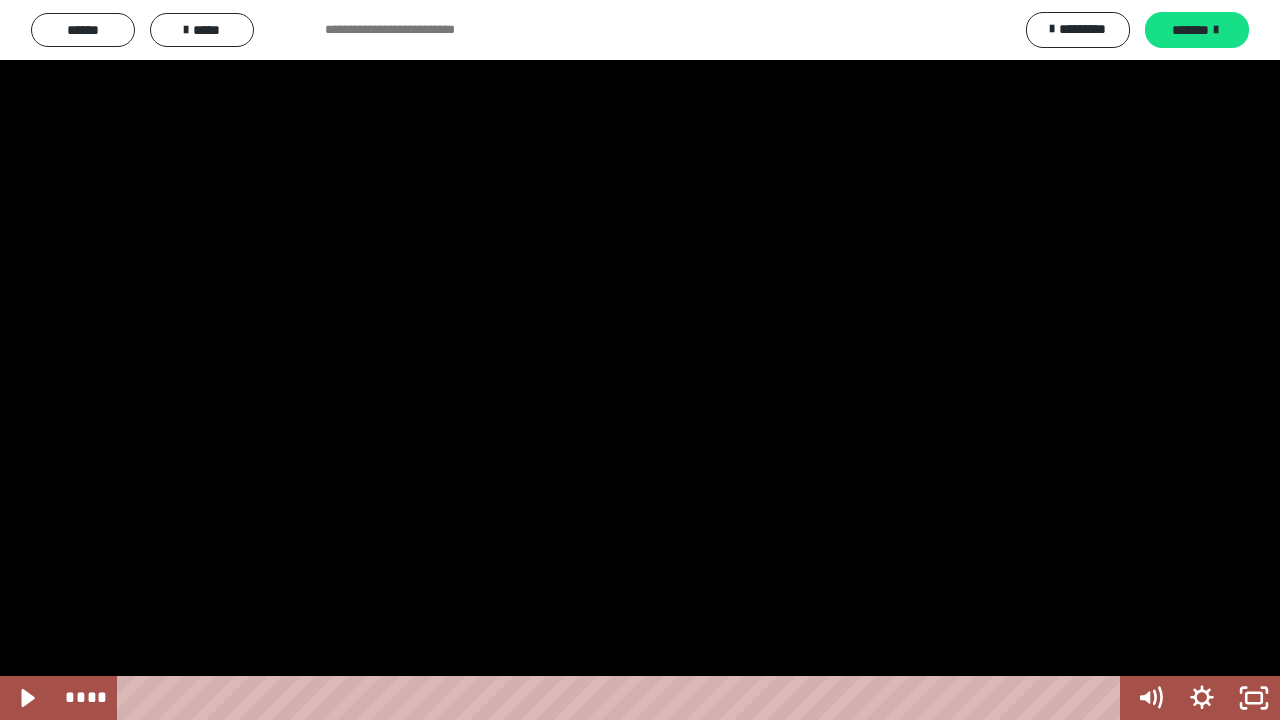 click at bounding box center [640, 360] 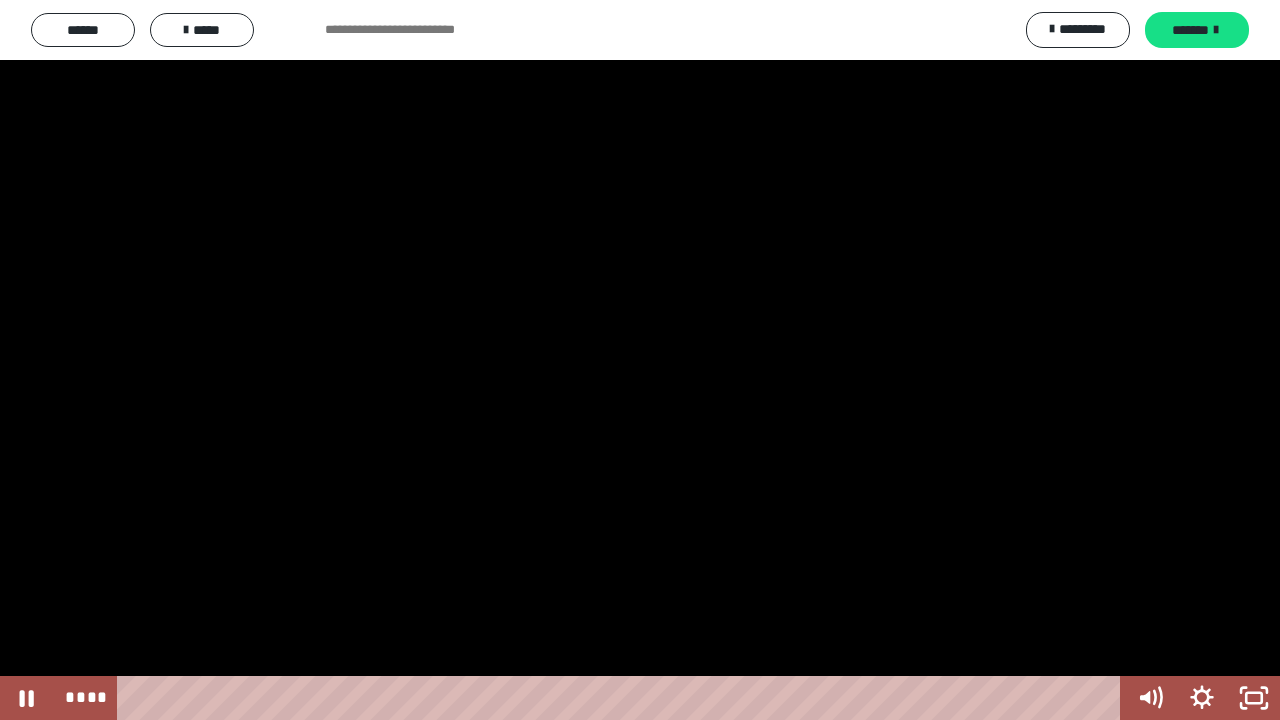 click at bounding box center (640, 360) 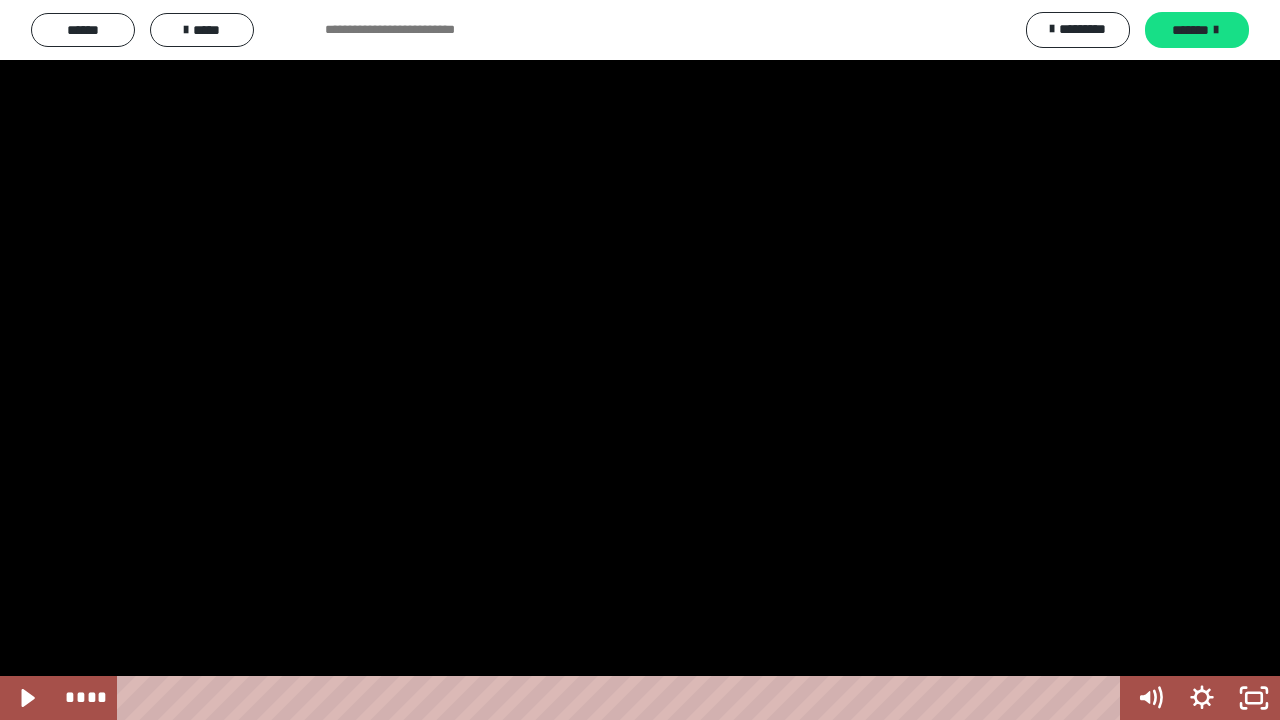 click at bounding box center [640, 360] 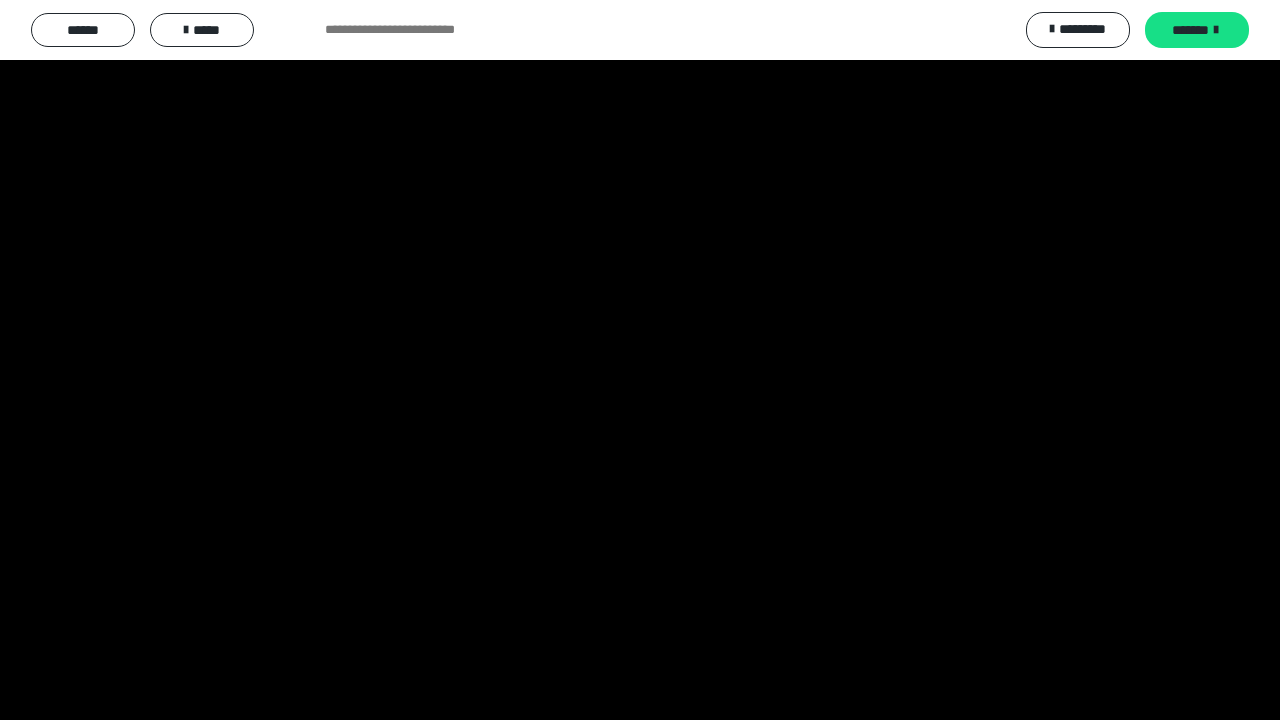 click at bounding box center (0, 0) 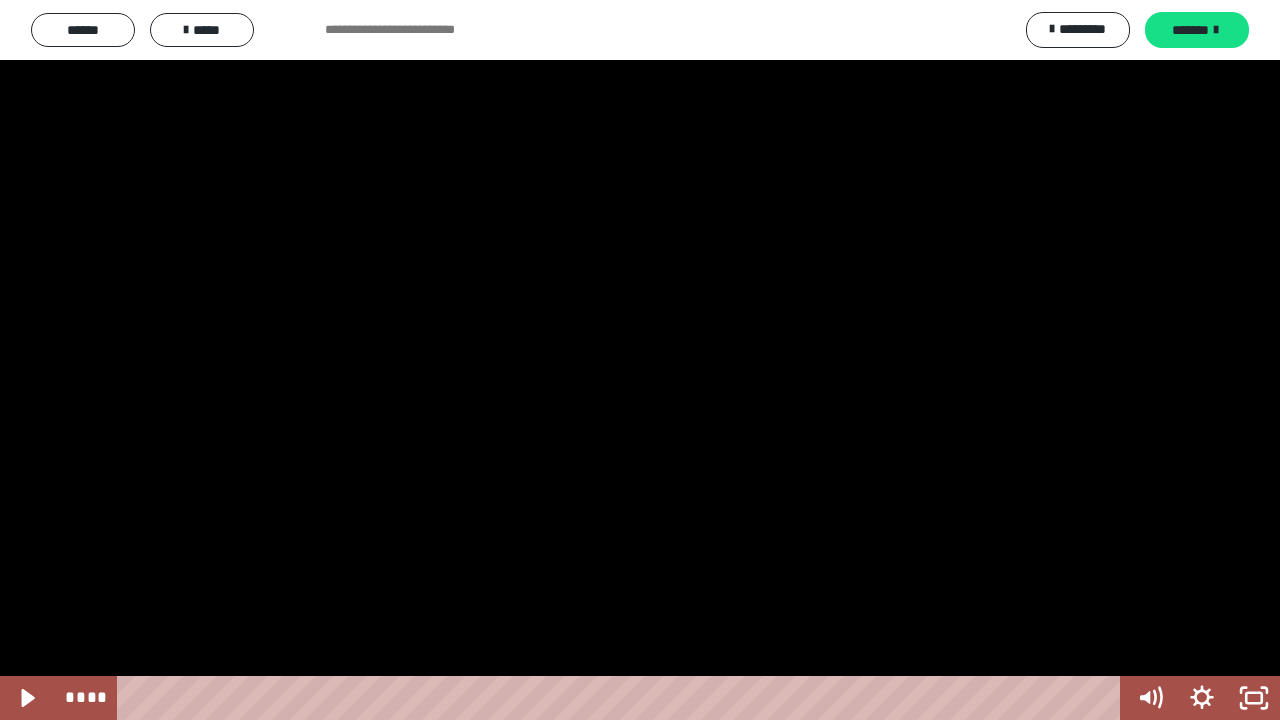 click at bounding box center [640, 360] 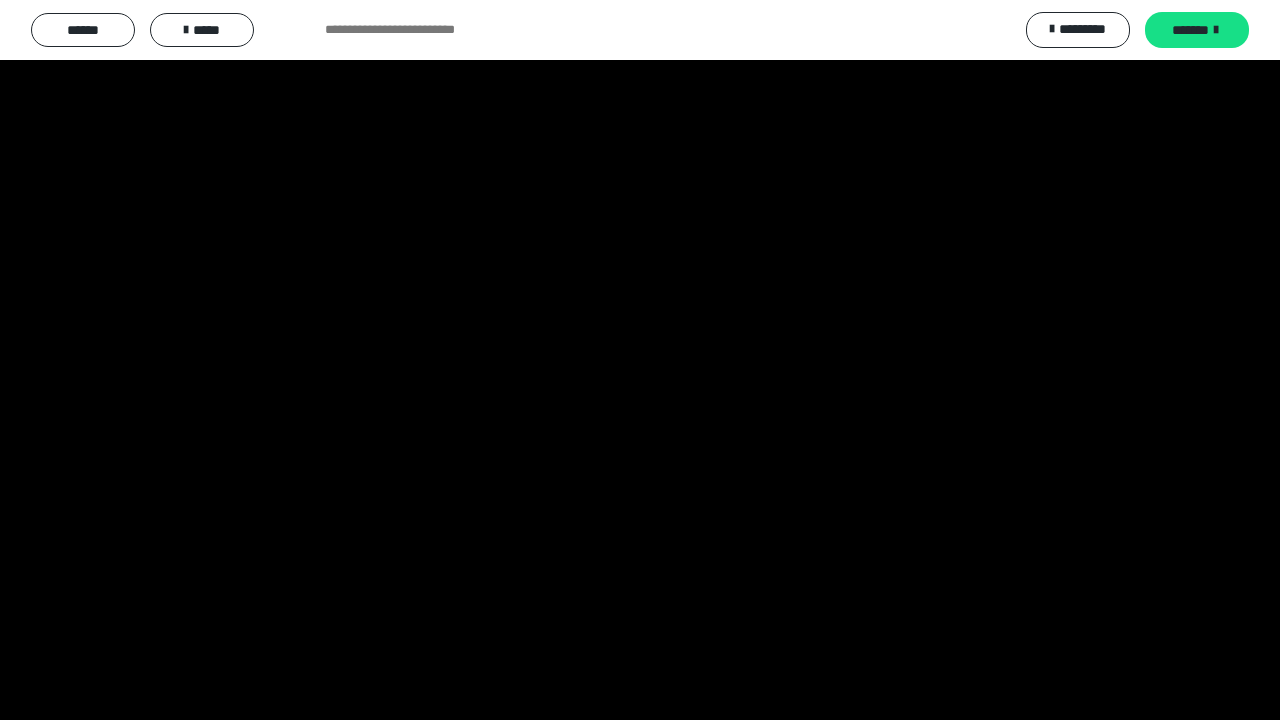 click at bounding box center (0, 0) 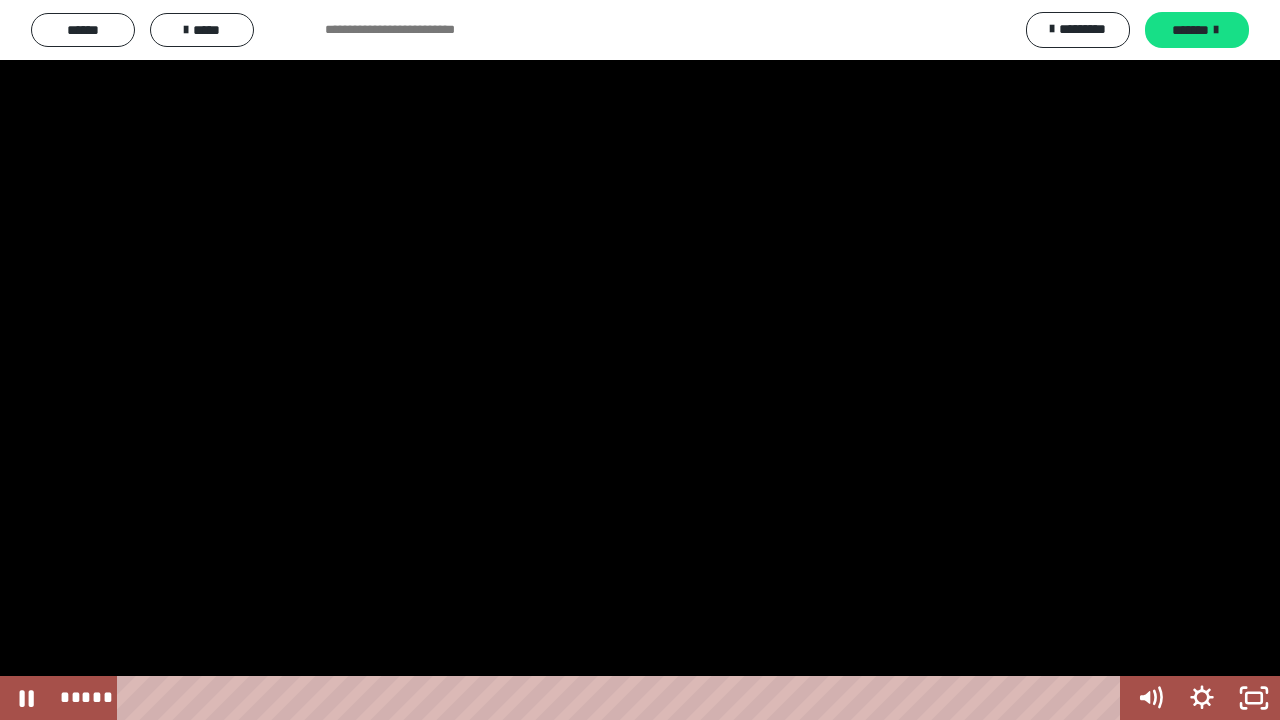 click at bounding box center [640, 360] 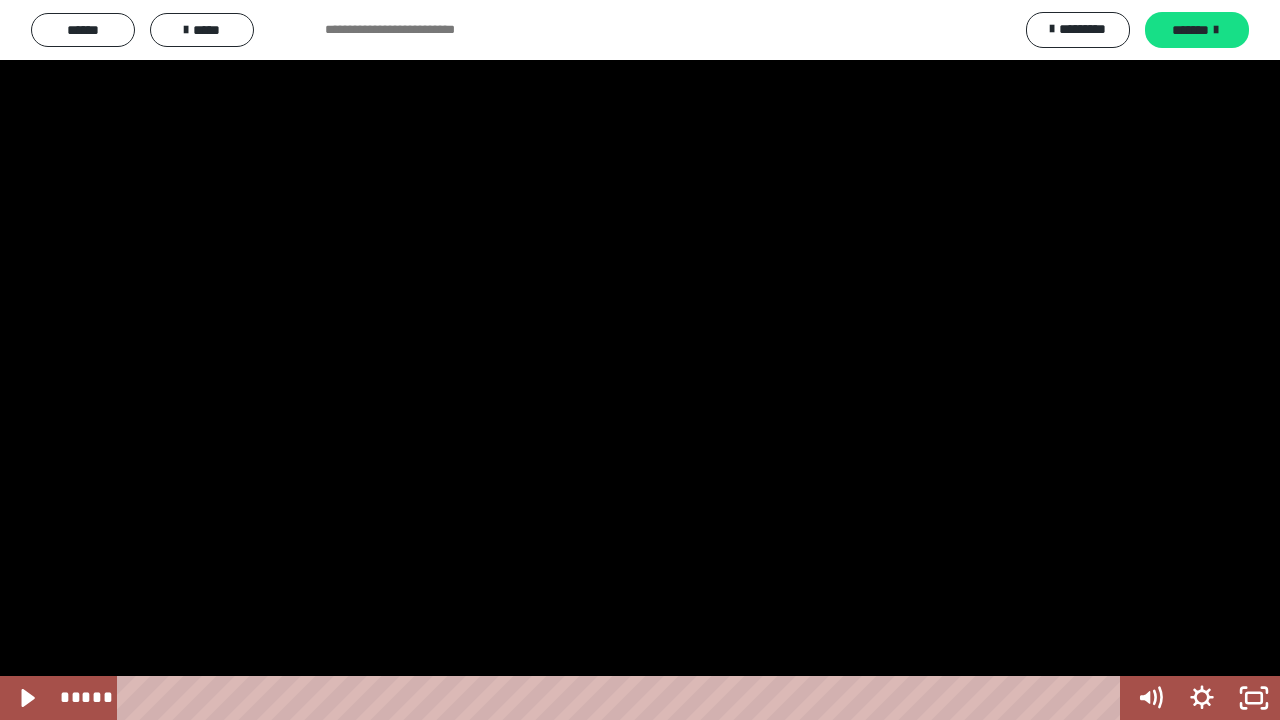 click at bounding box center [640, 360] 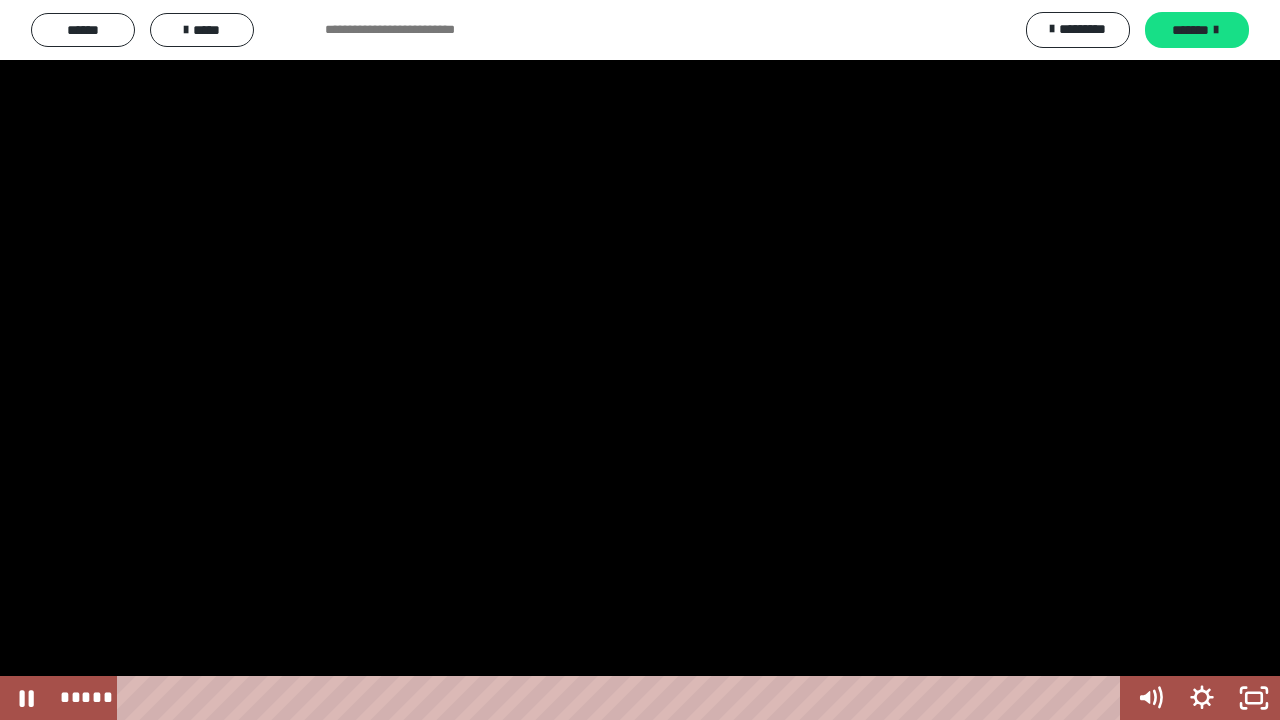 click at bounding box center [640, 360] 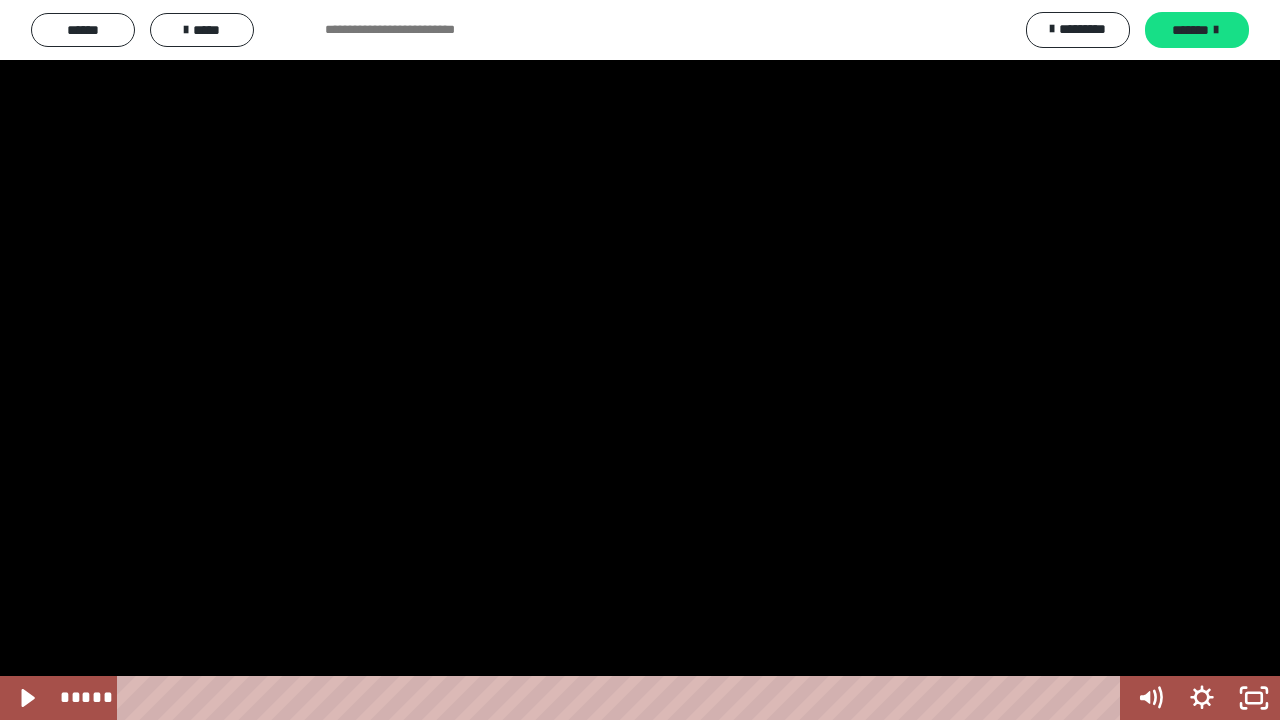 click at bounding box center (640, 360) 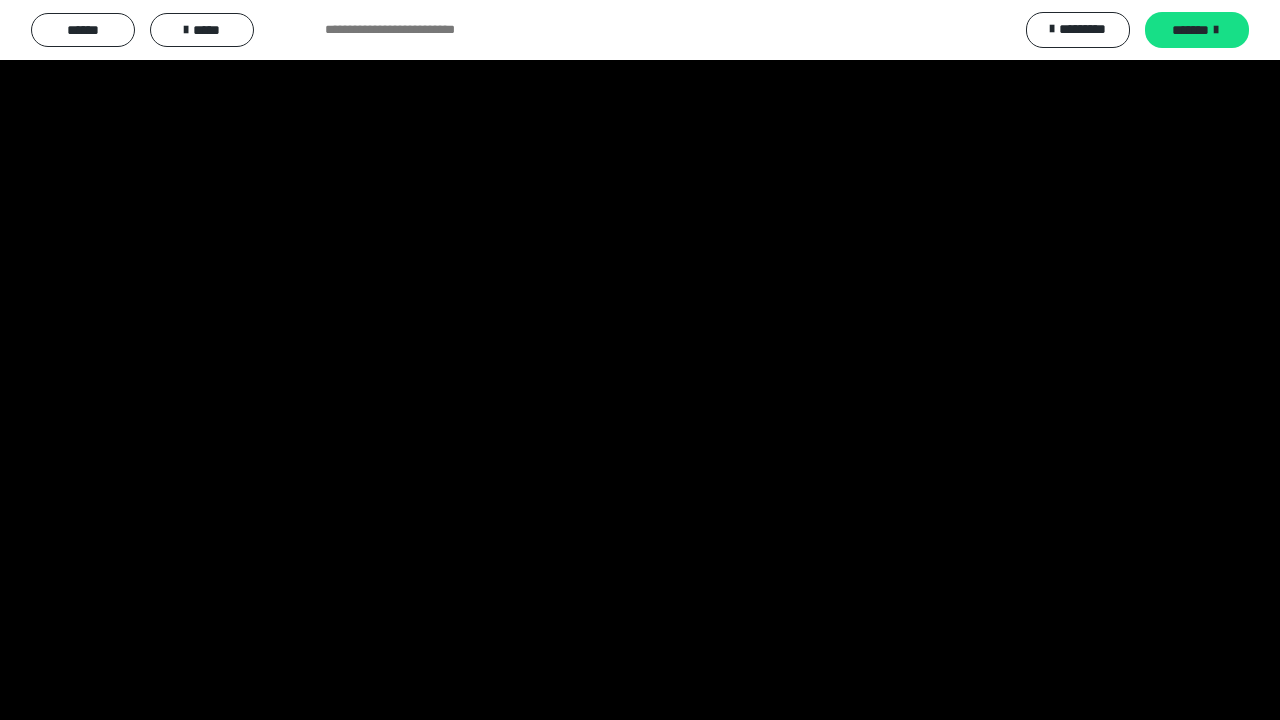 click at bounding box center [0, 0] 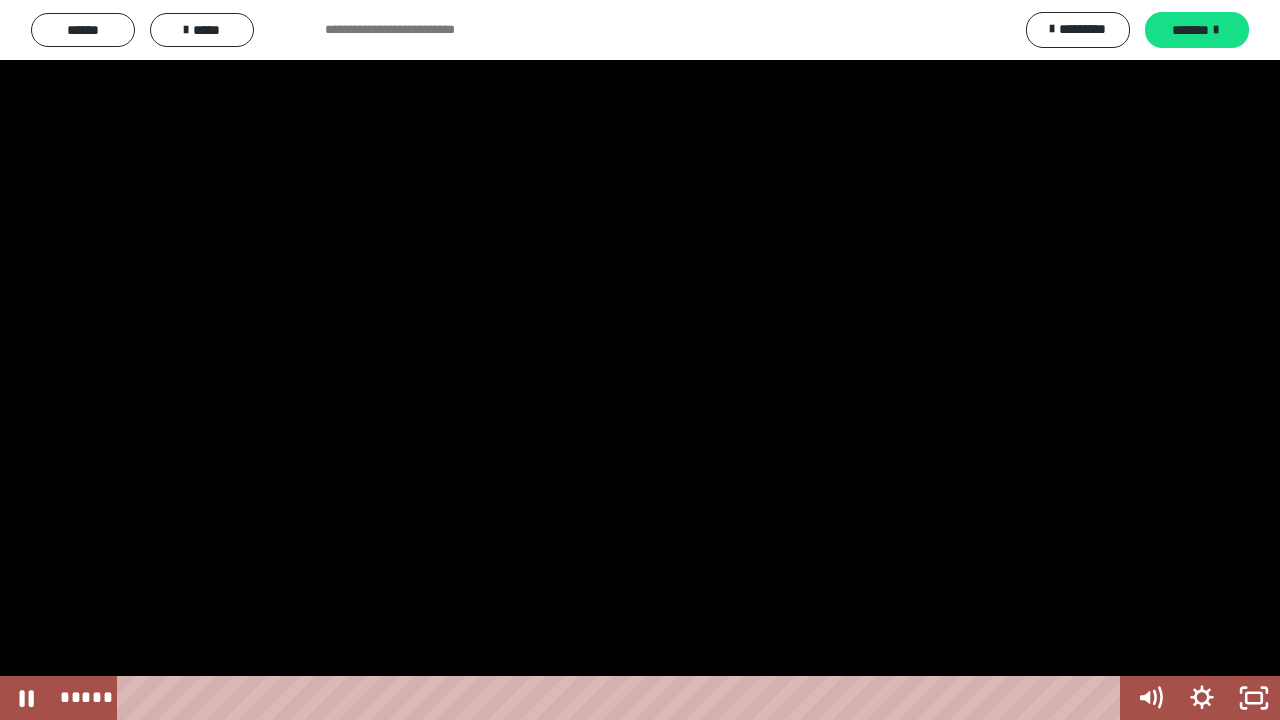click at bounding box center [640, 360] 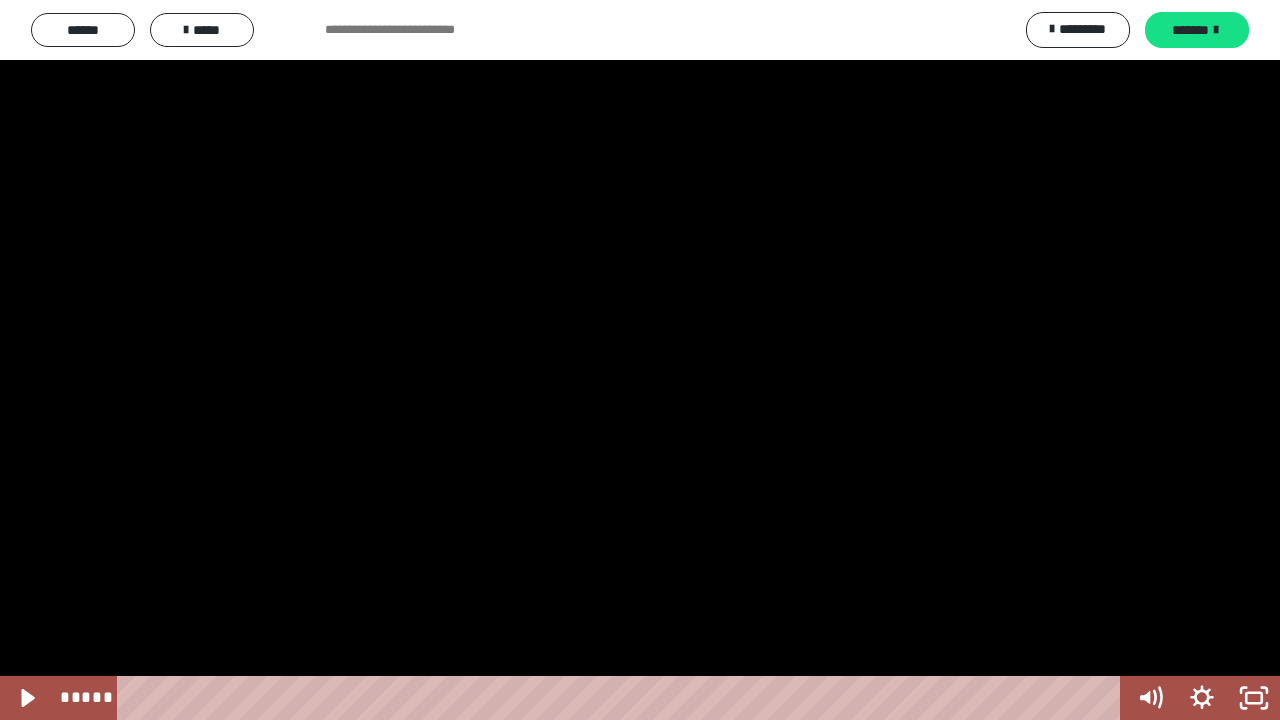 click at bounding box center [0, 0] 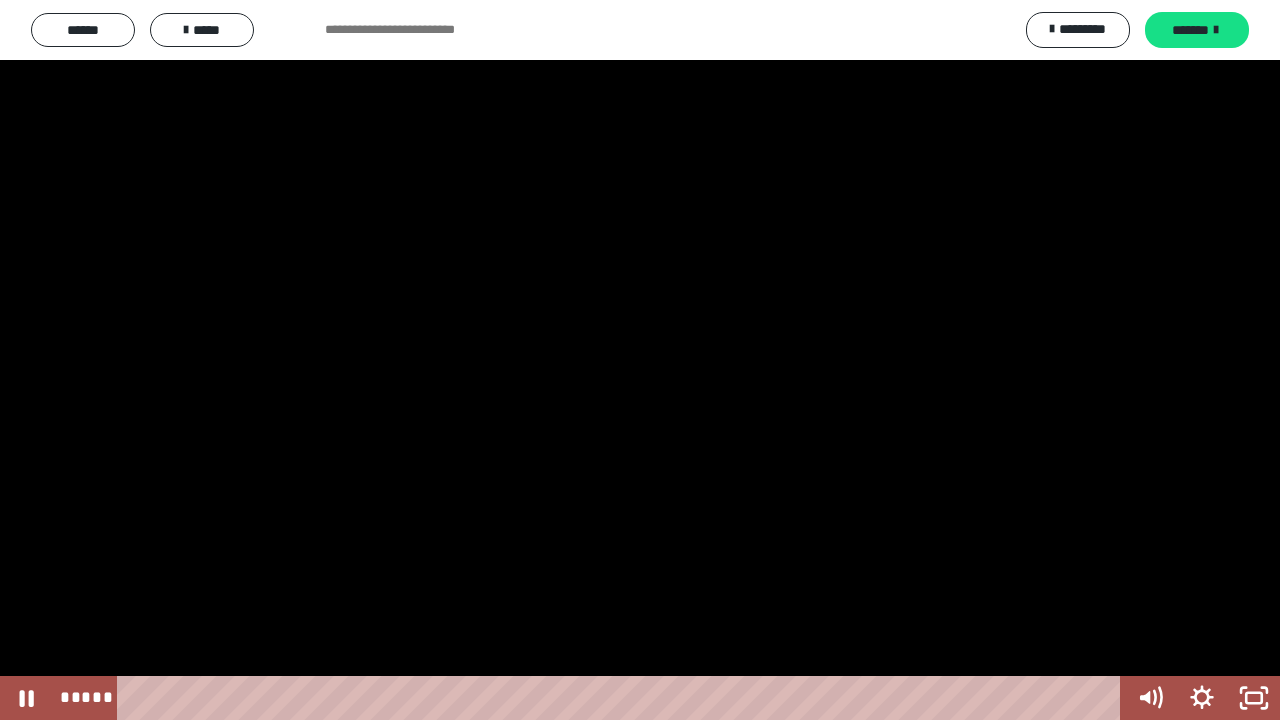 click at bounding box center (640, 360) 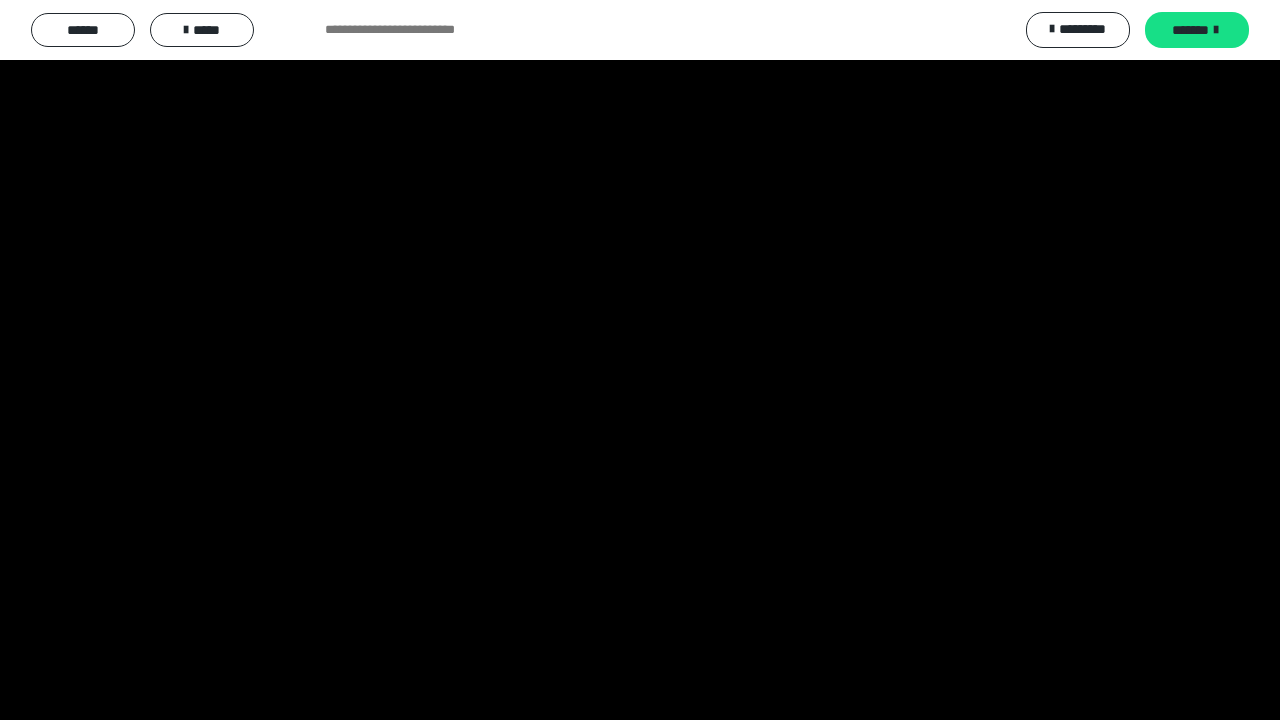 click at bounding box center [0, 0] 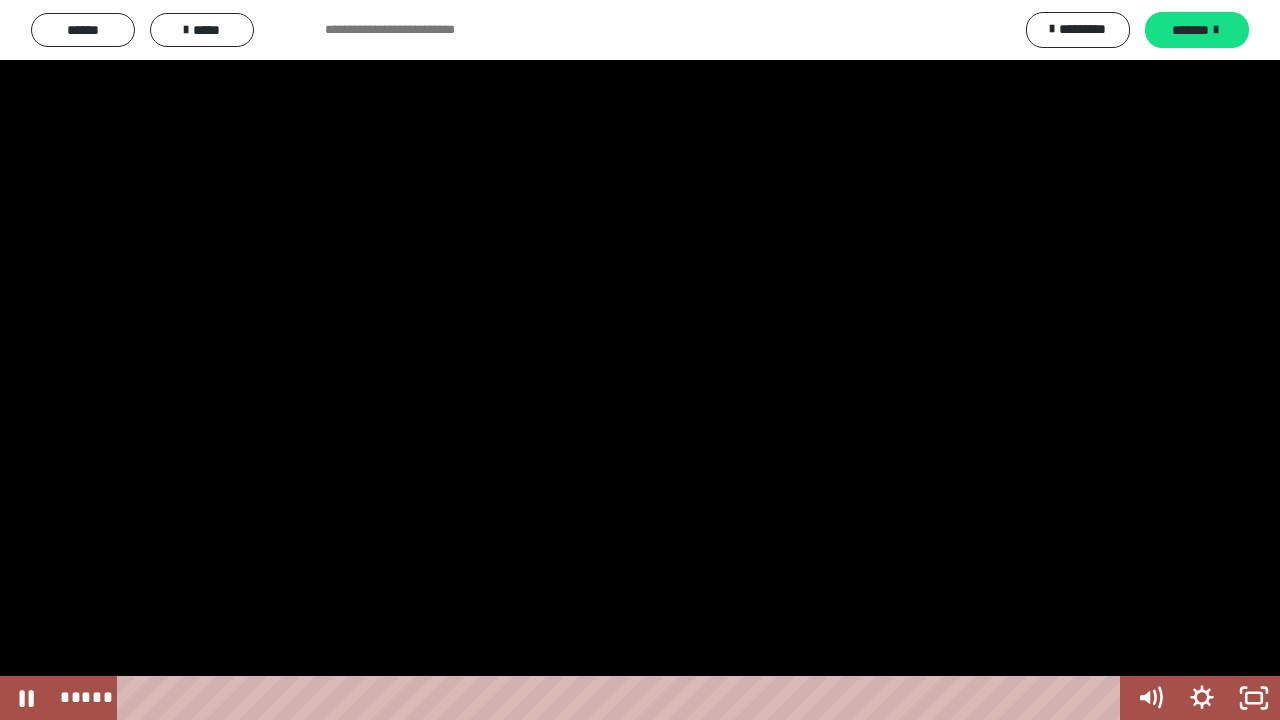 click at bounding box center (640, 360) 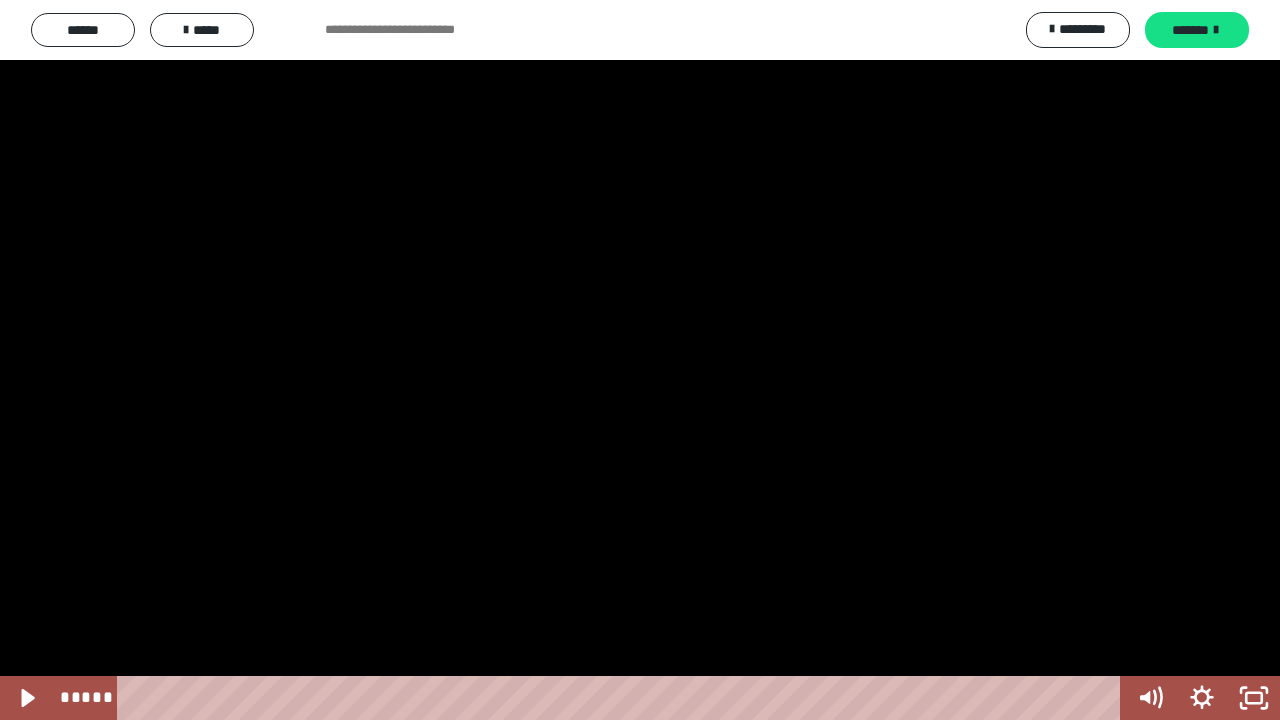 click at bounding box center (0, 0) 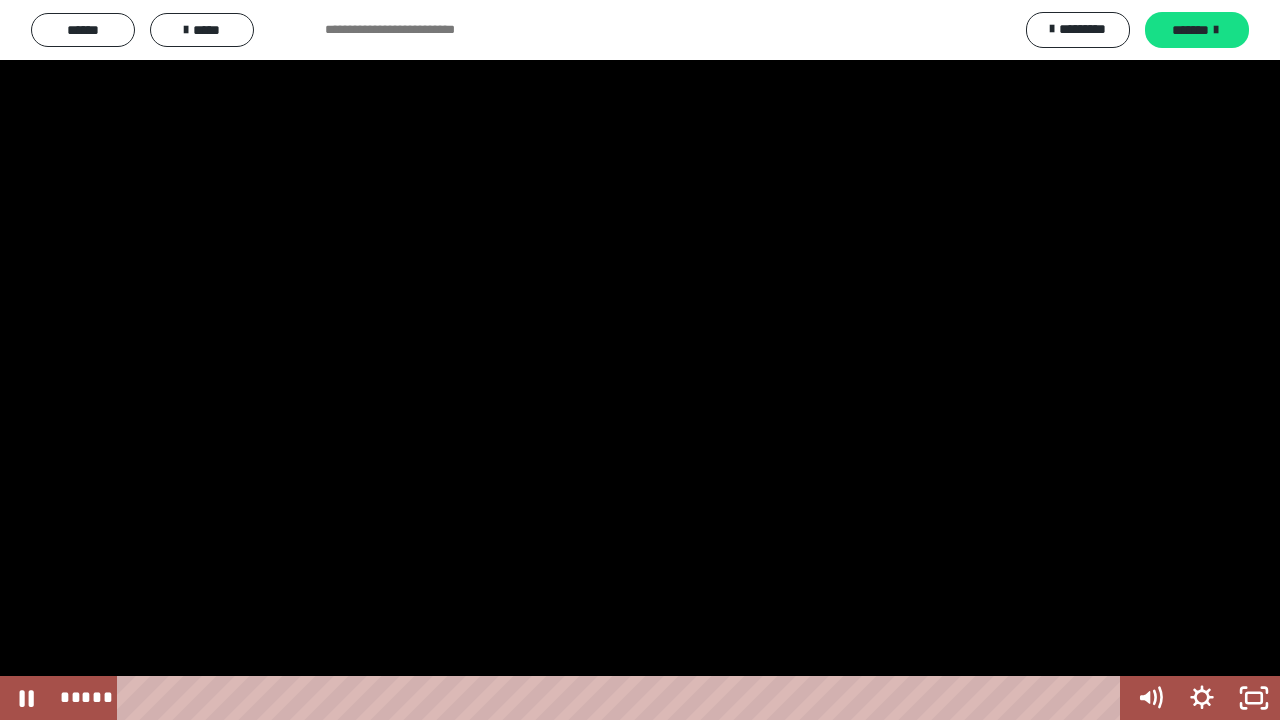 click at bounding box center (640, 360) 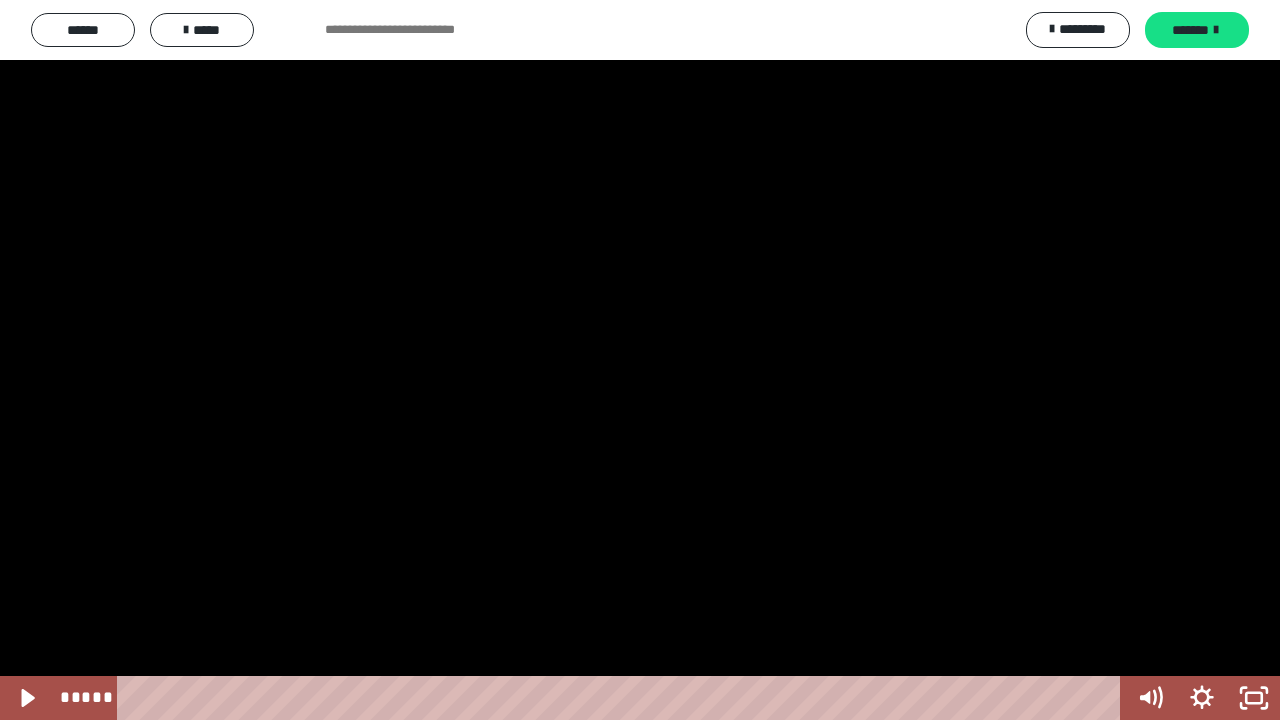 click at bounding box center (640, 360) 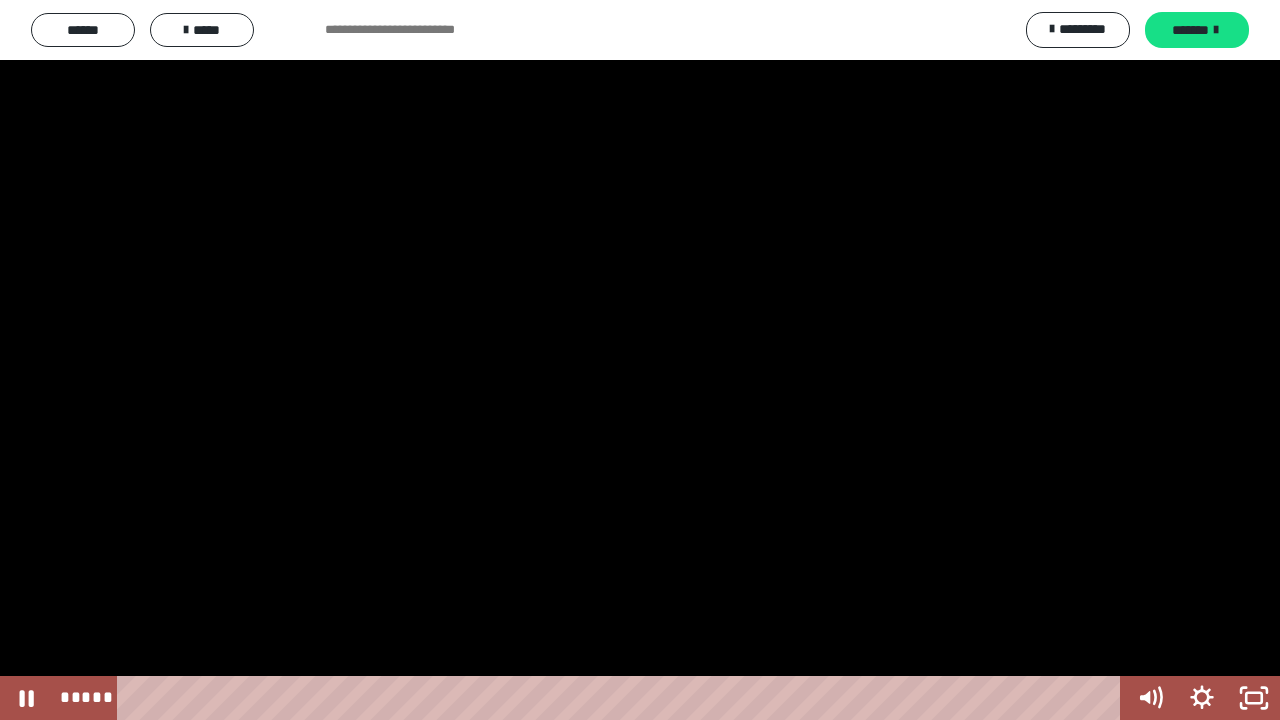 click at bounding box center [640, 360] 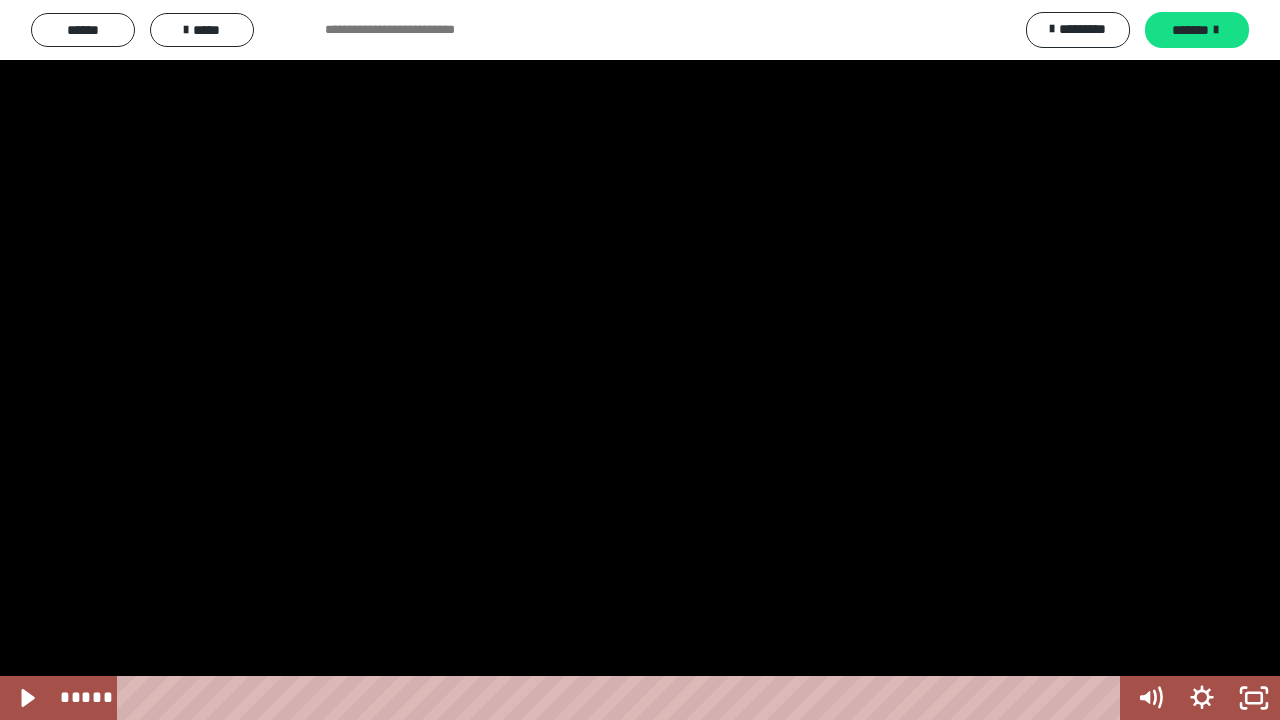 click at bounding box center [640, 360] 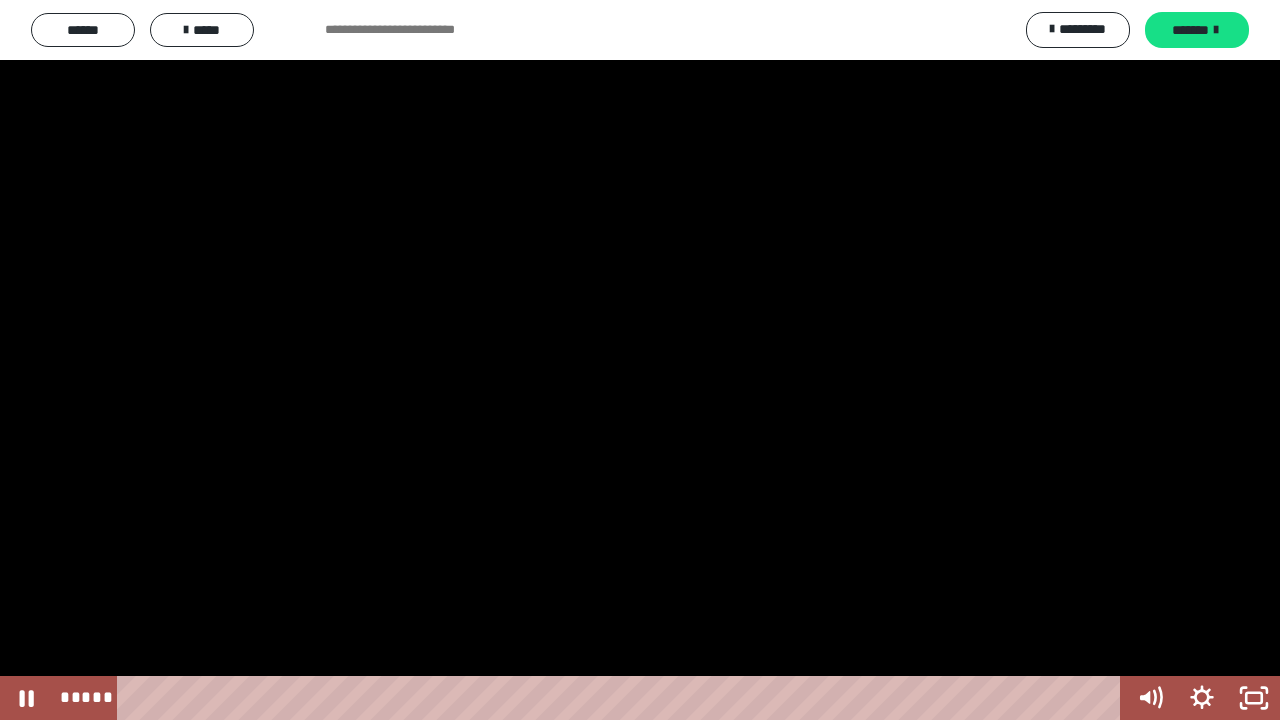 click at bounding box center (640, 360) 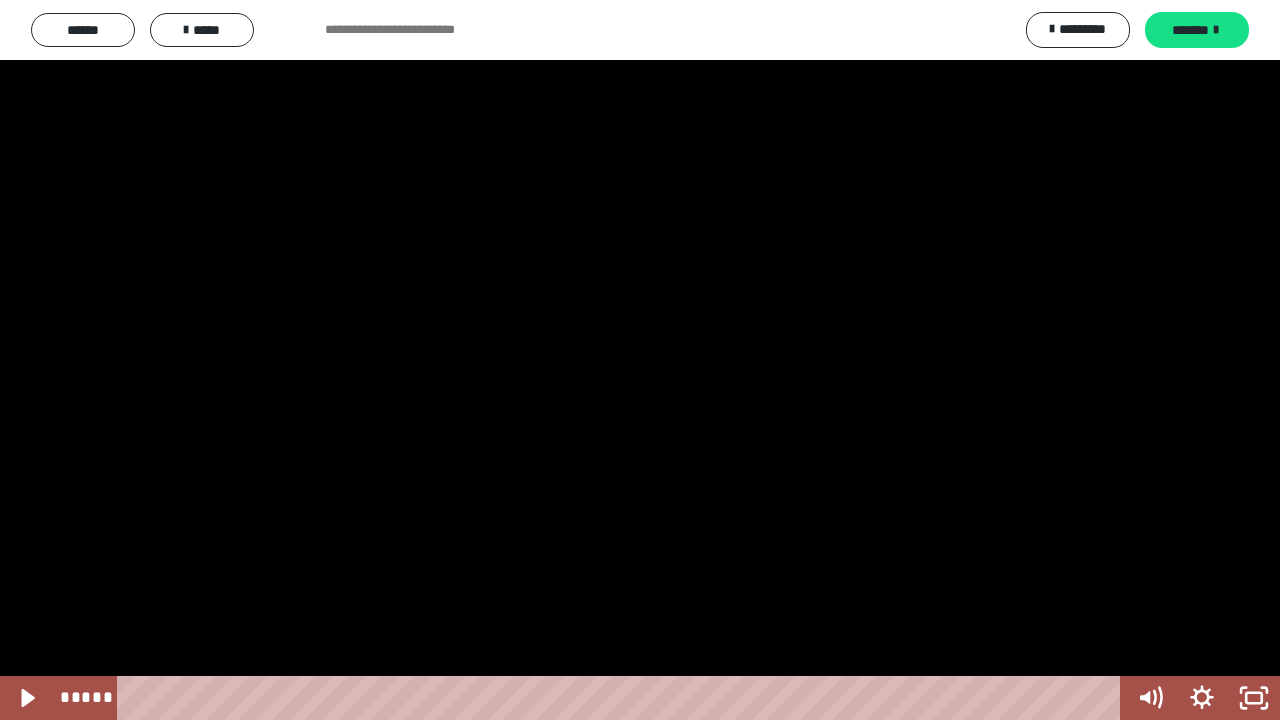 click at bounding box center (0, 0) 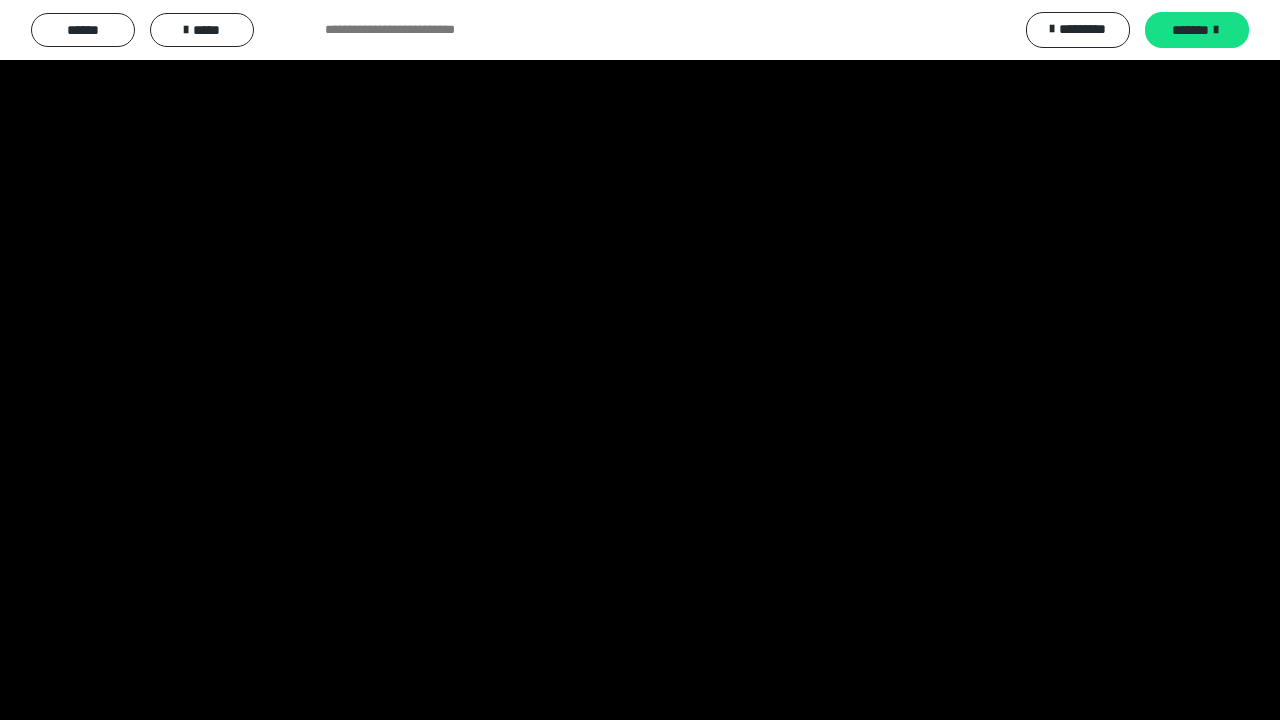 click at bounding box center [0, 0] 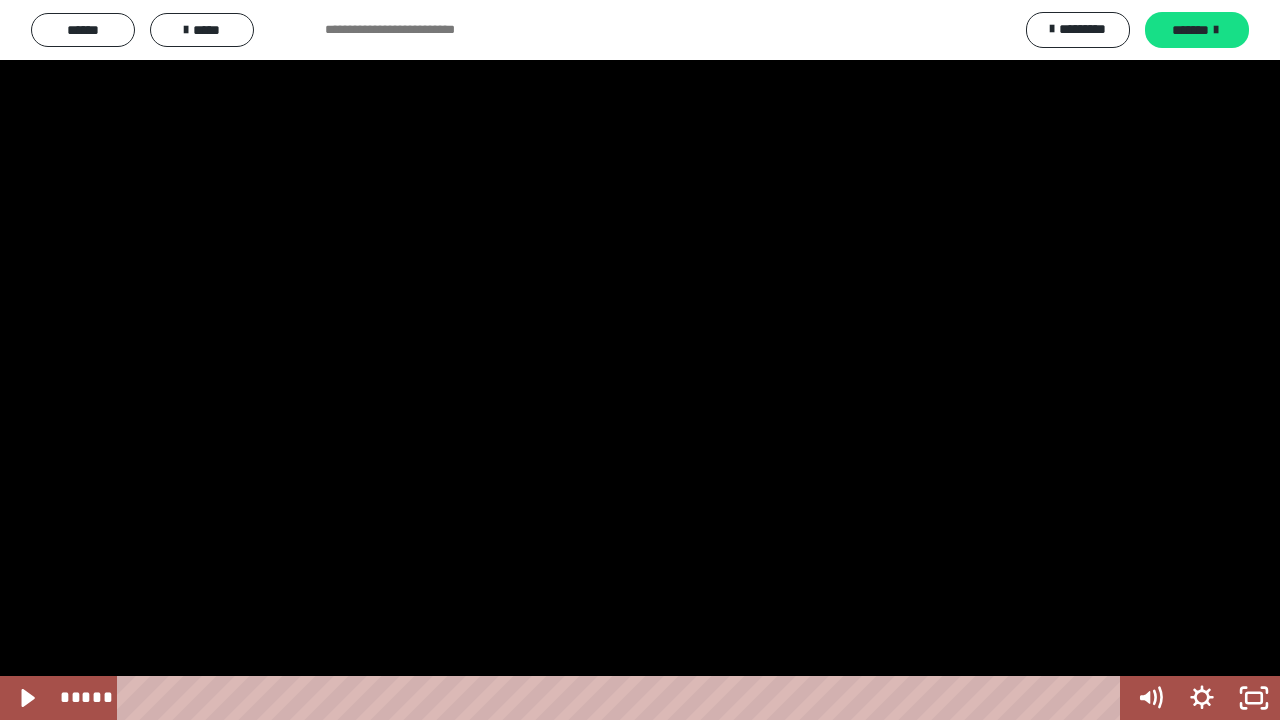 click at bounding box center (640, 360) 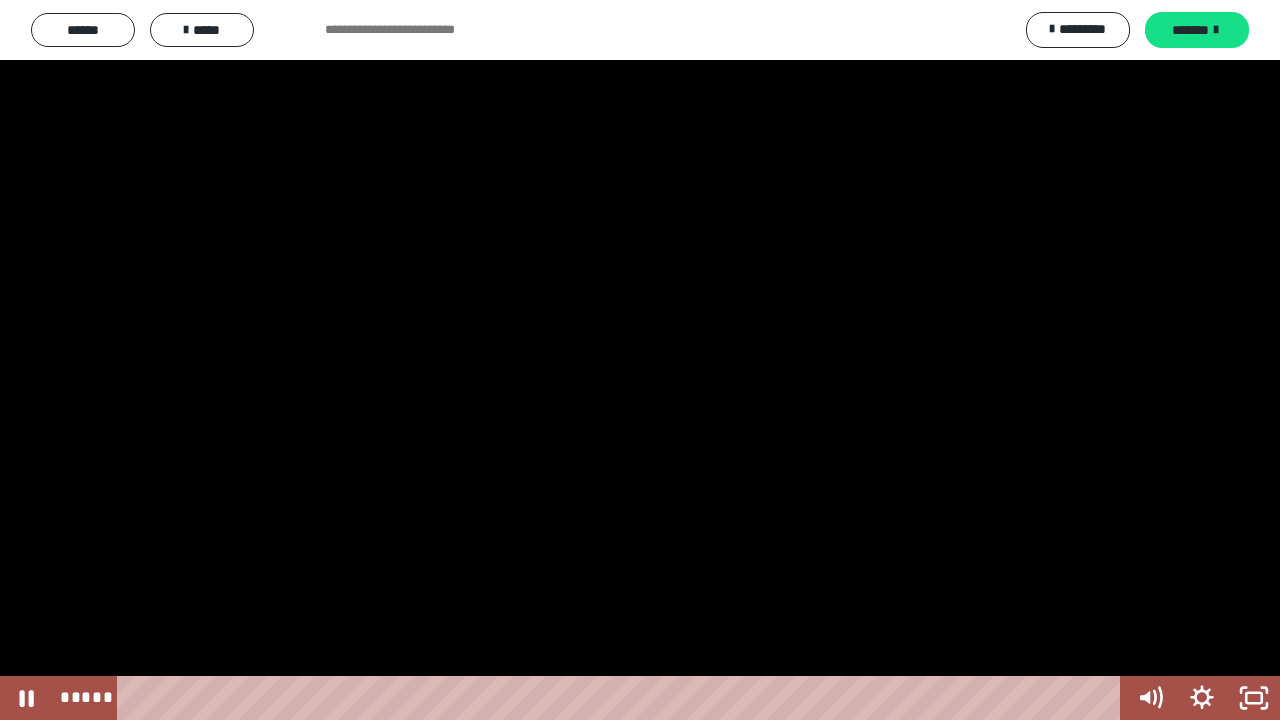 click at bounding box center [640, 360] 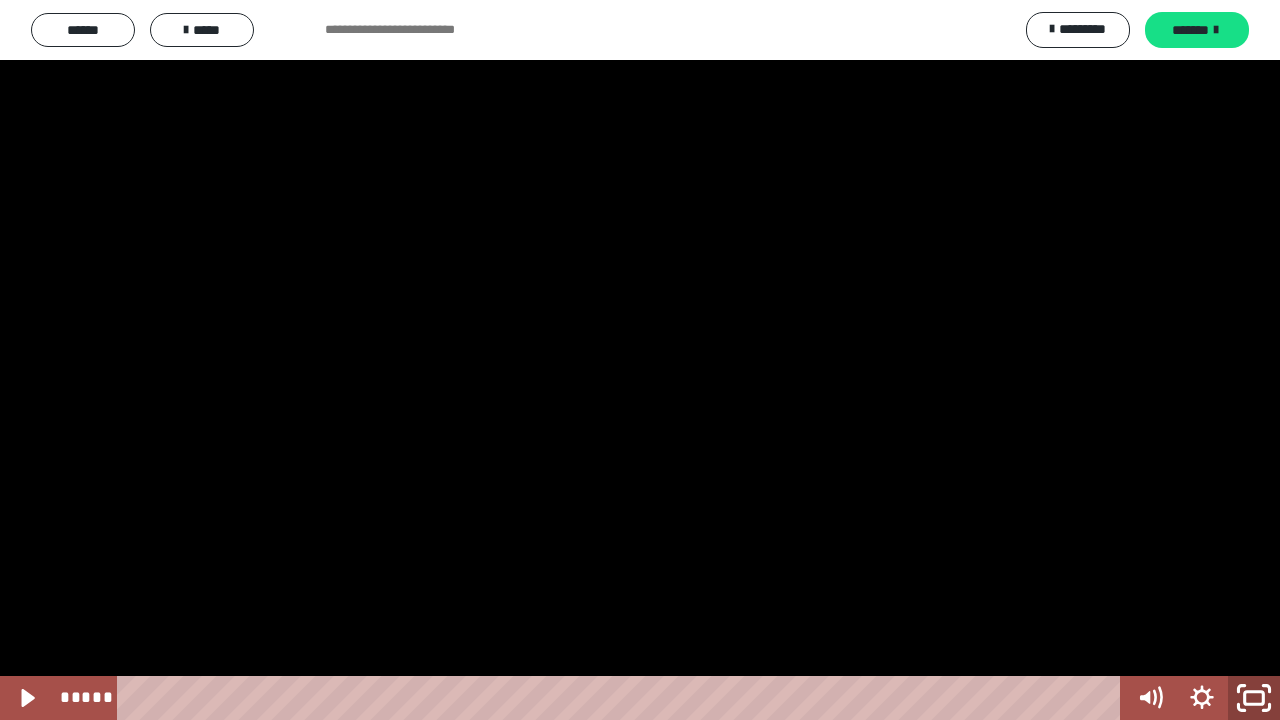click 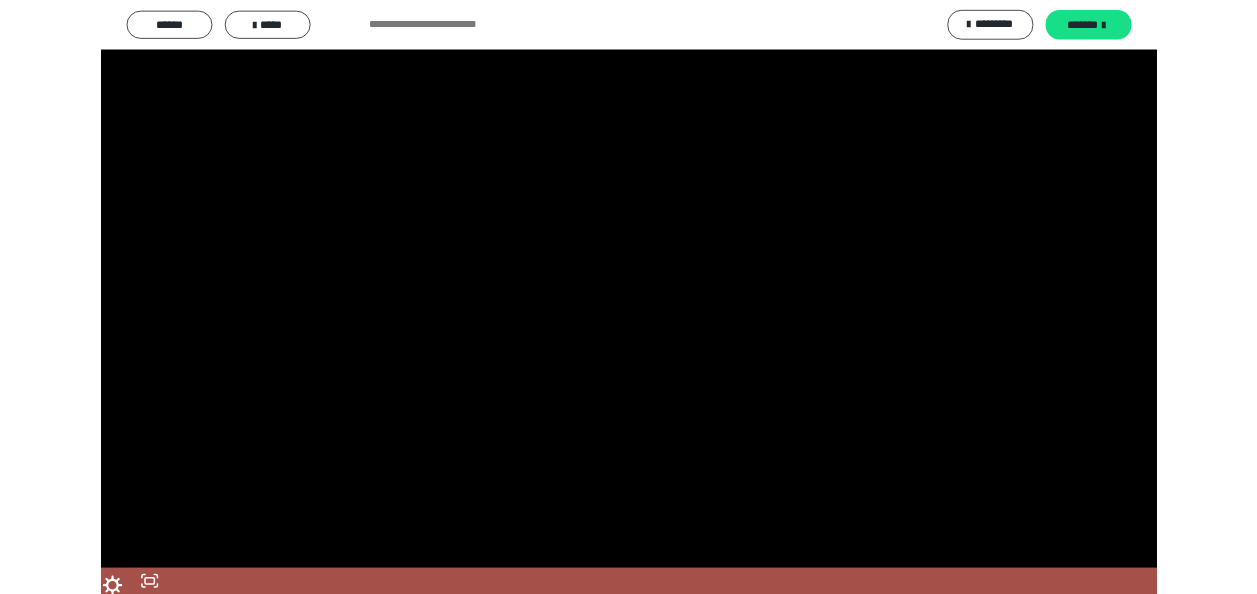 scroll, scrollTop: 3404, scrollLeft: 0, axis: vertical 